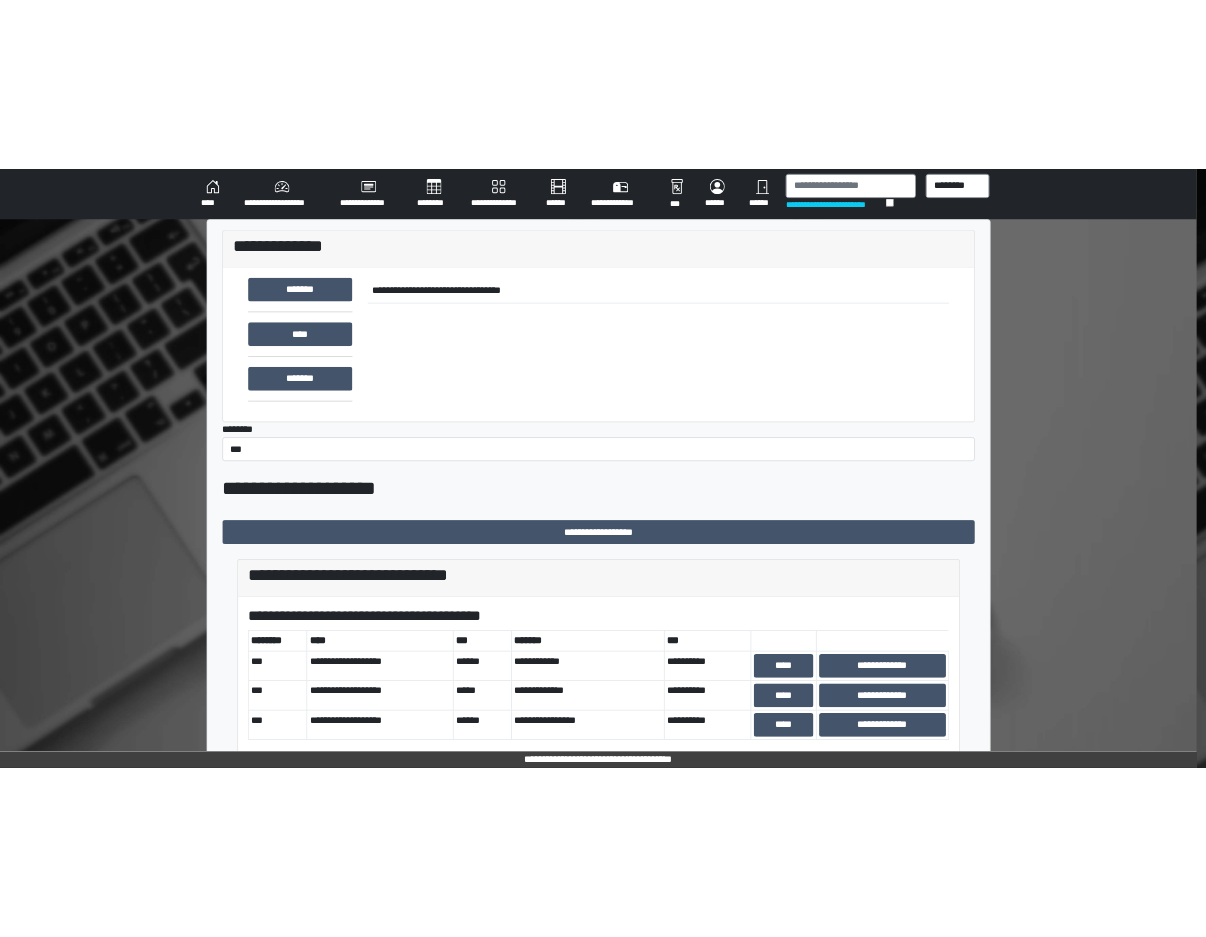 scroll, scrollTop: 0, scrollLeft: 0, axis: both 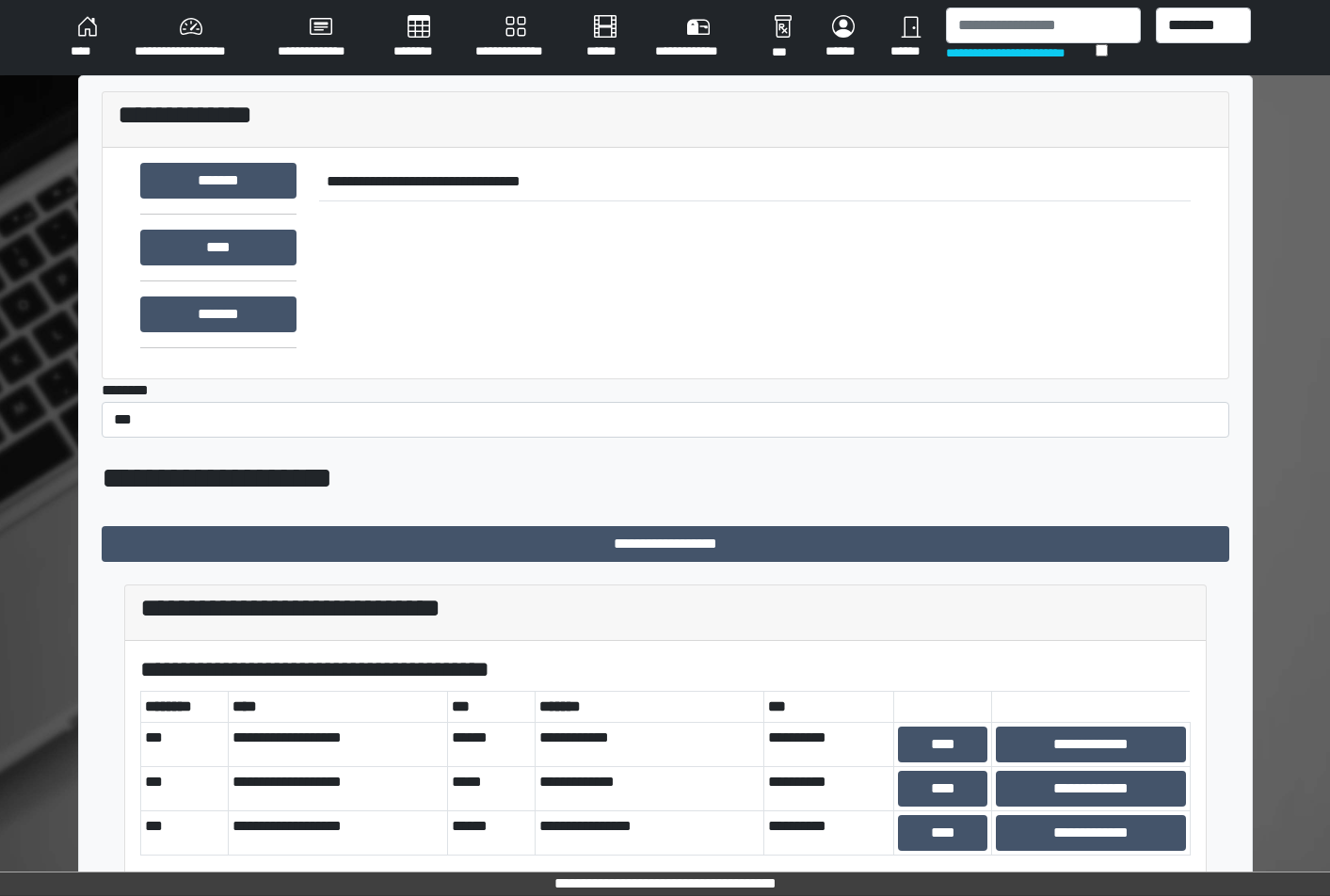 drag, startPoint x: 675, startPoint y: 396, endPoint x: 688, endPoint y: 377, distance: 23.02173 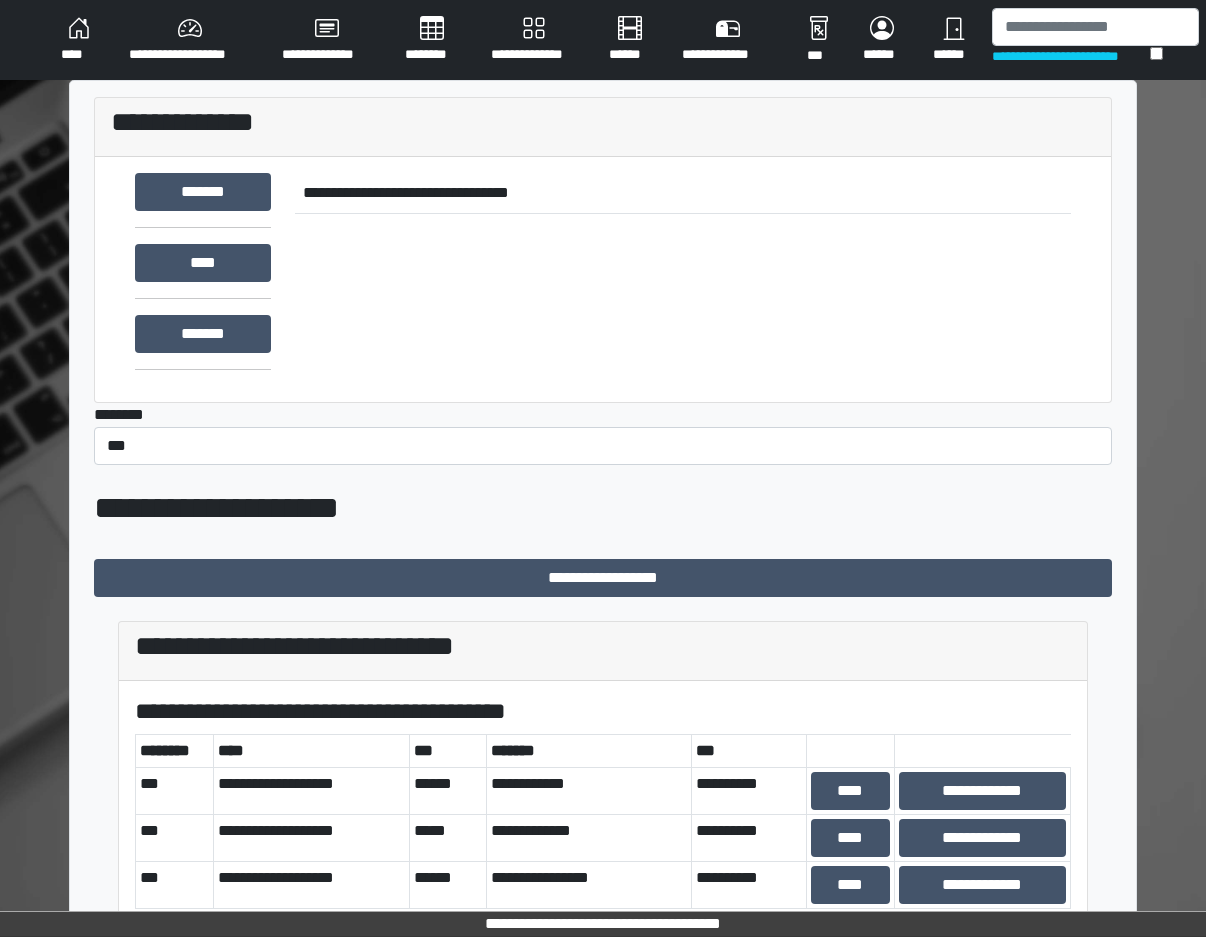 click on "********" at bounding box center [432, 40] 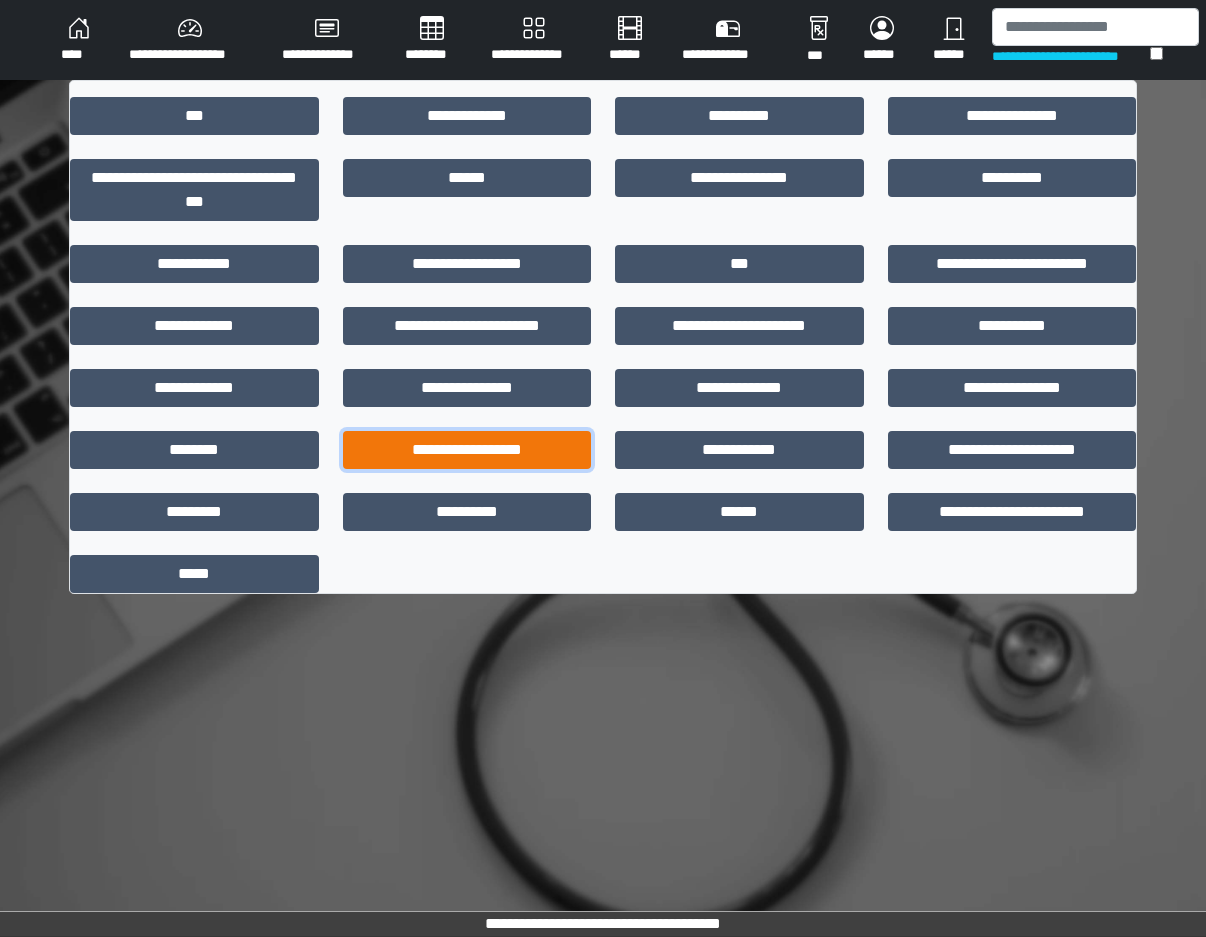 click on "**********" at bounding box center (467, 450) 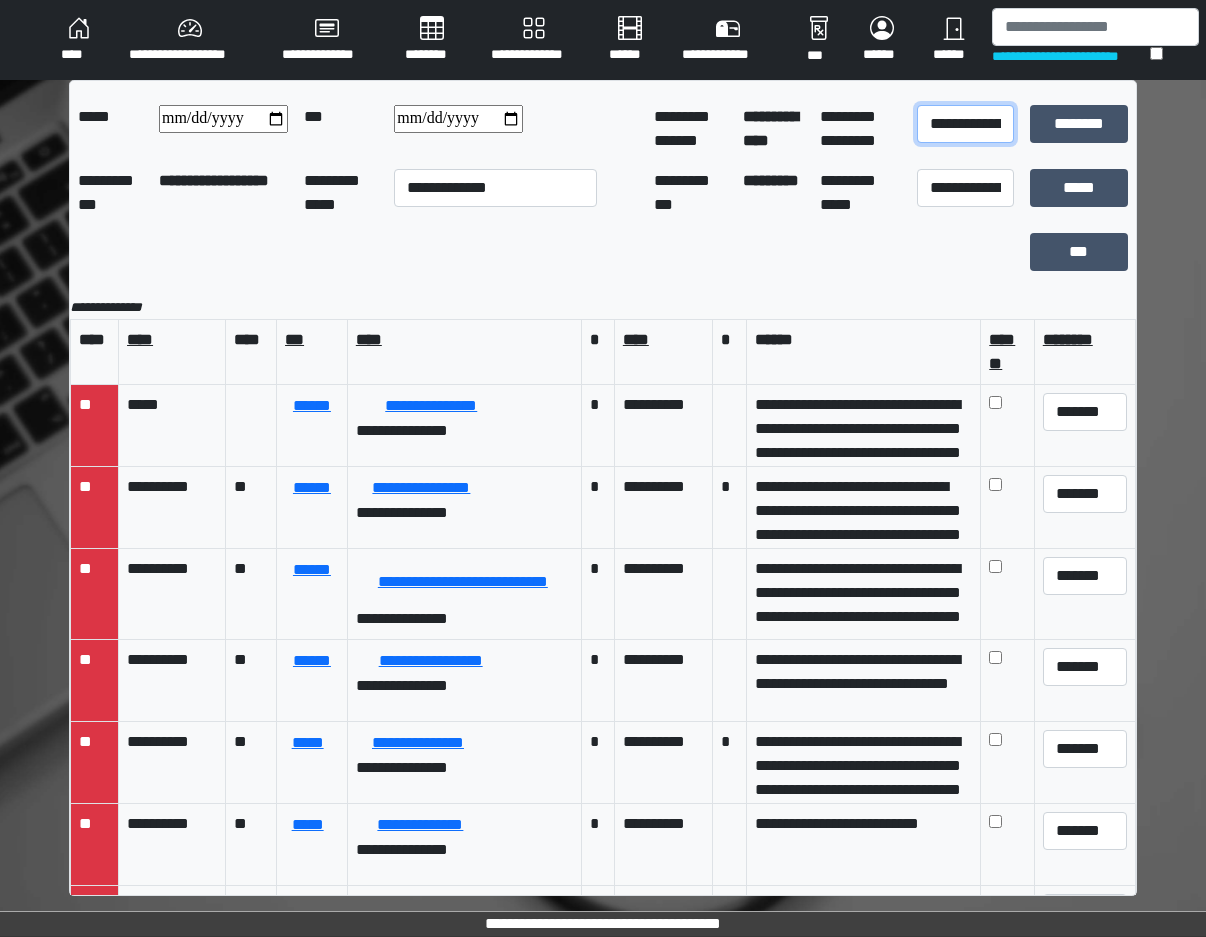 click on "**********" at bounding box center (965, 124) 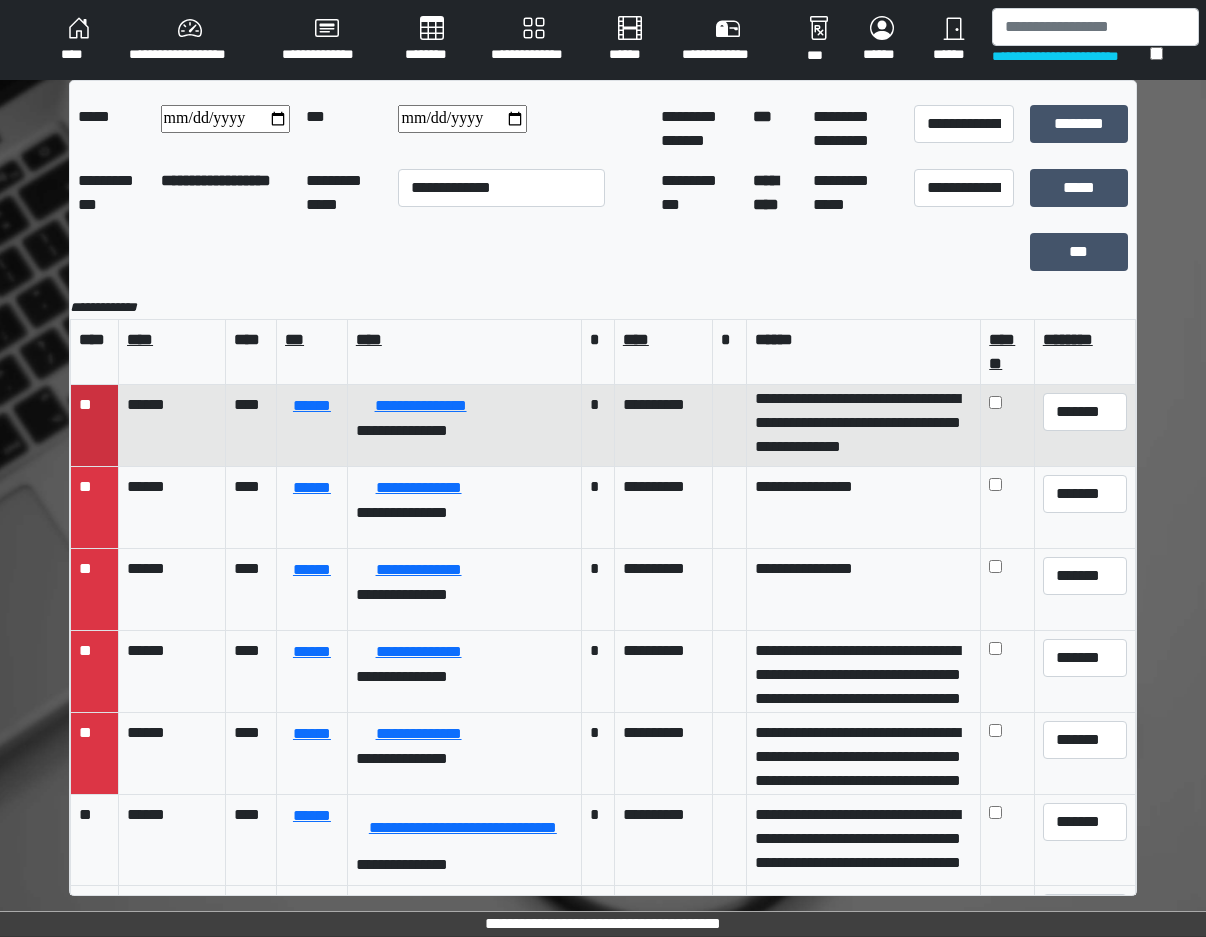 scroll, scrollTop: 7, scrollLeft: 0, axis: vertical 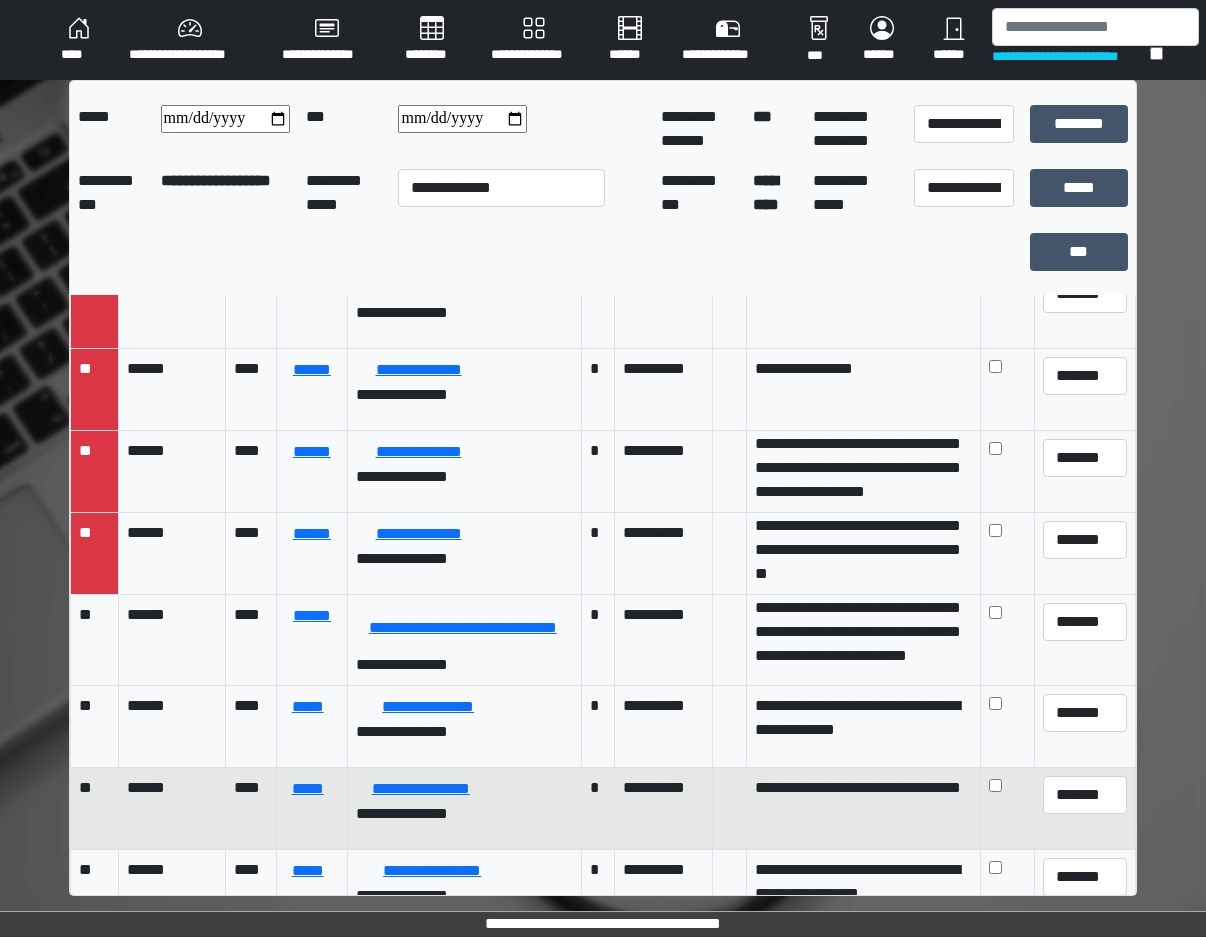 click on "*" at bounding box center [598, 809] 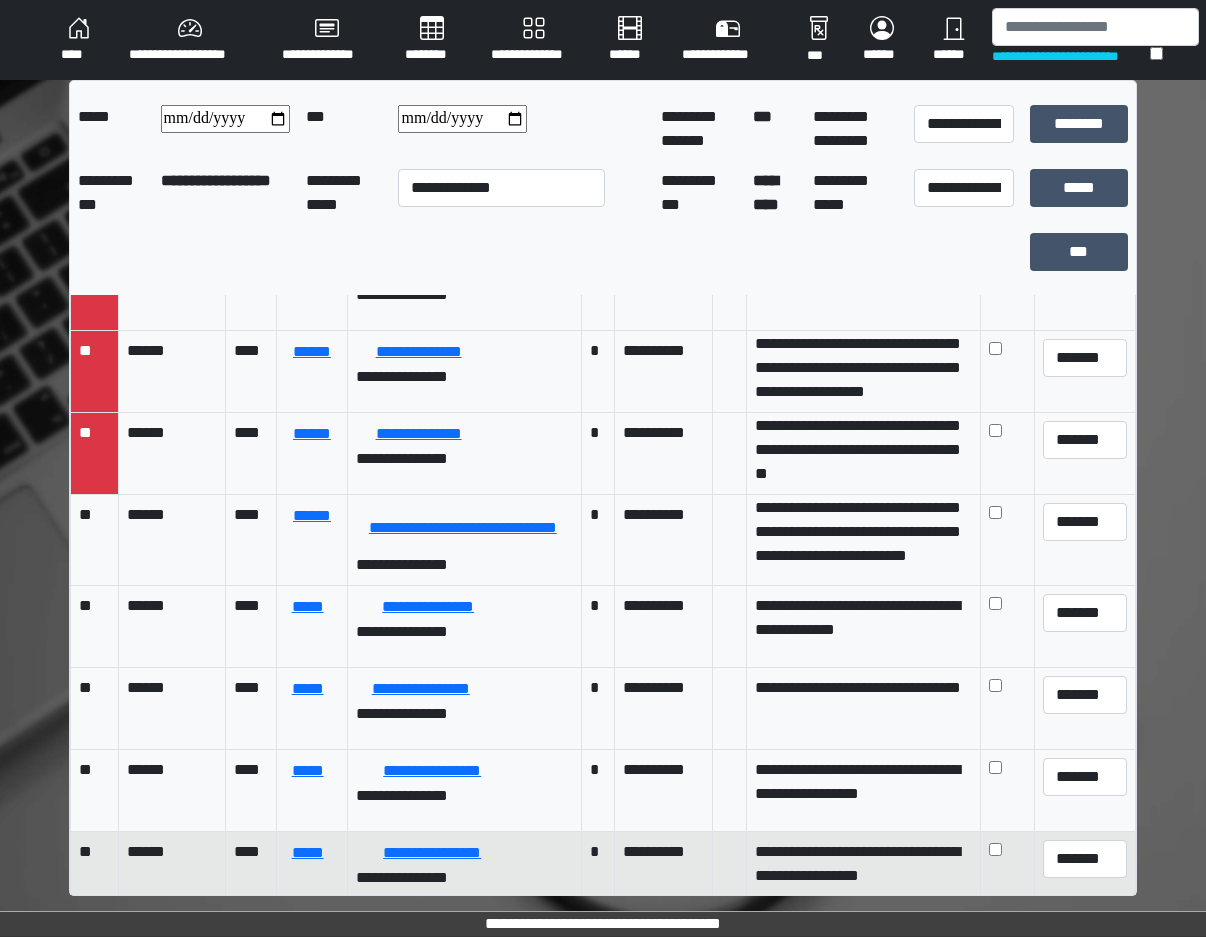 click on "**********" at bounding box center [464, 873] 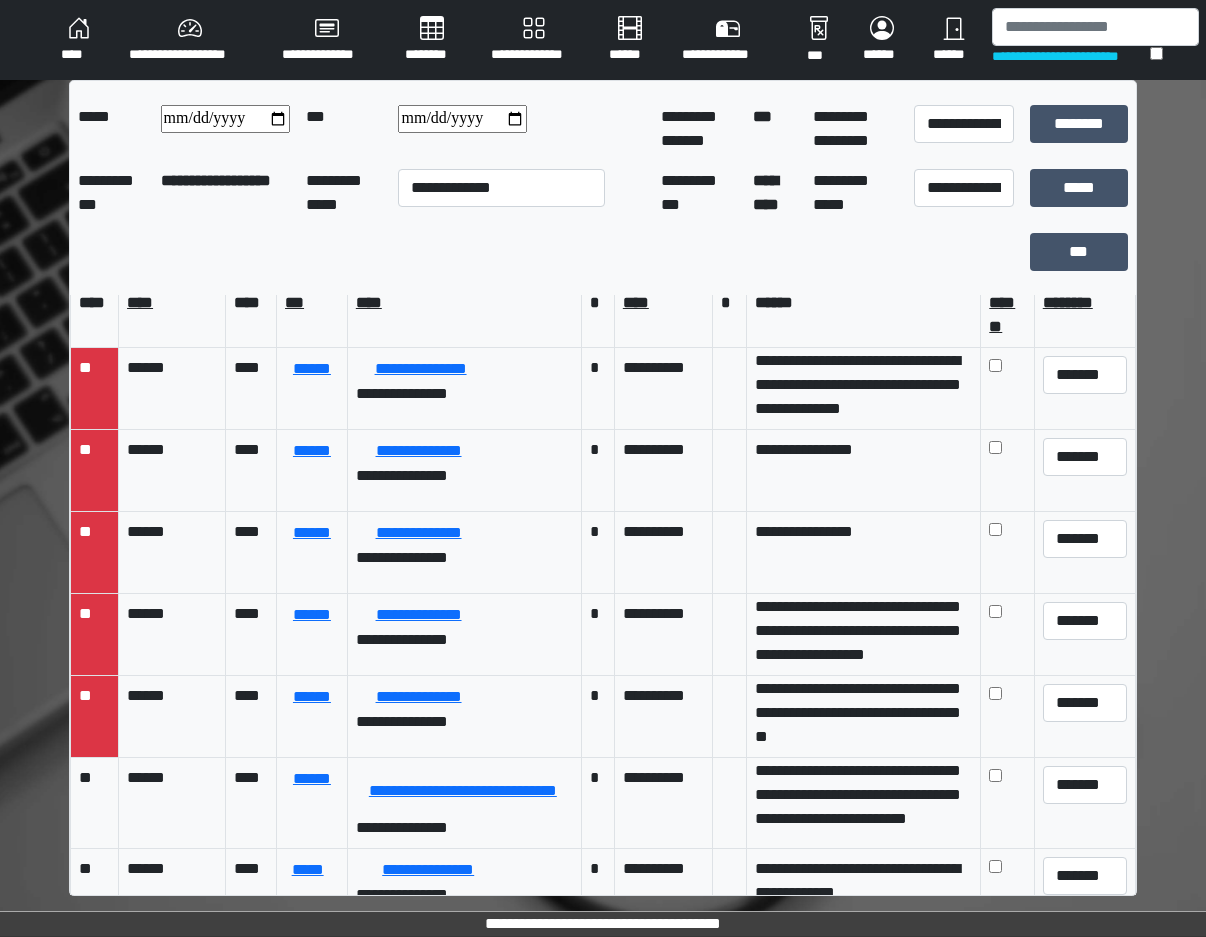 scroll, scrollTop: 0, scrollLeft: 0, axis: both 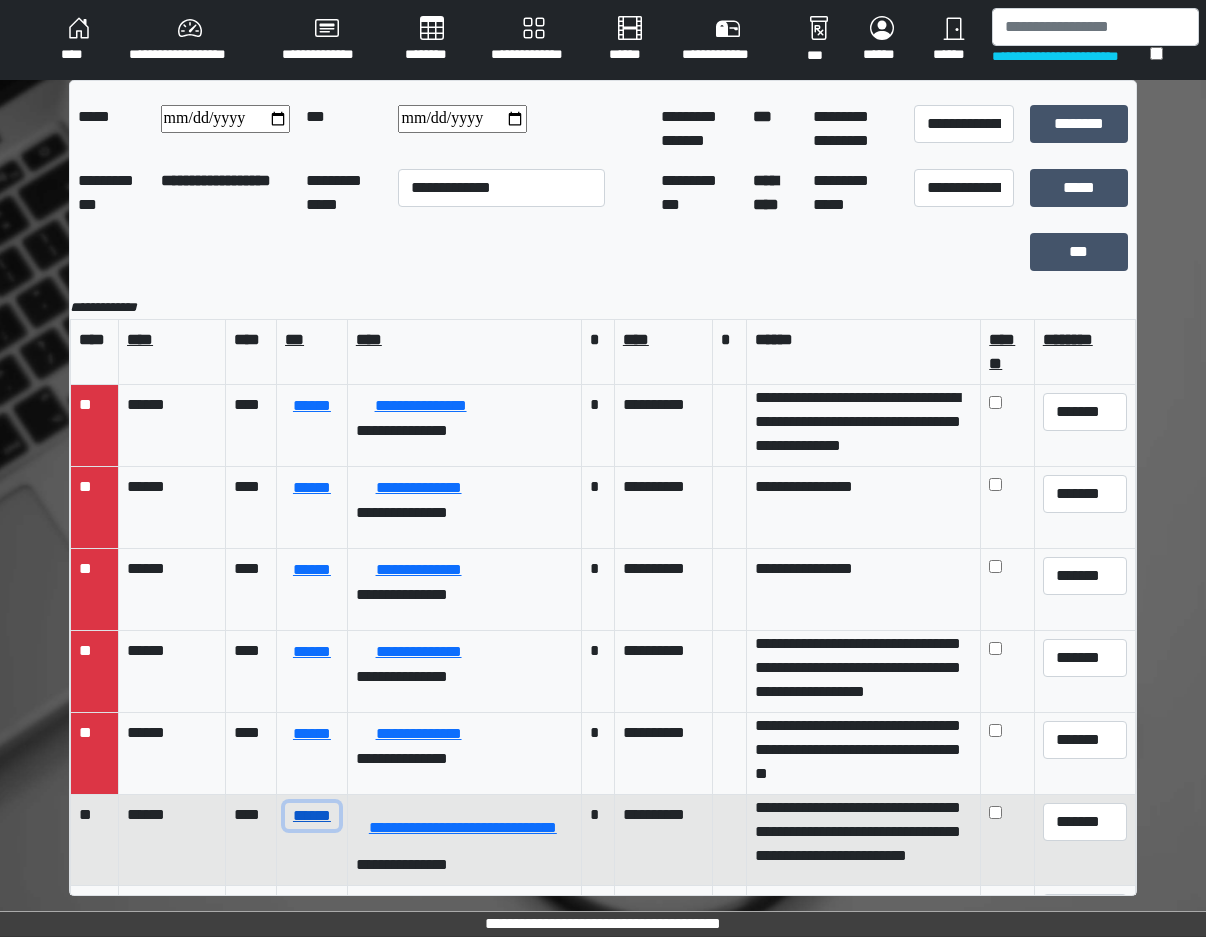 click on "******" at bounding box center (312, 816) 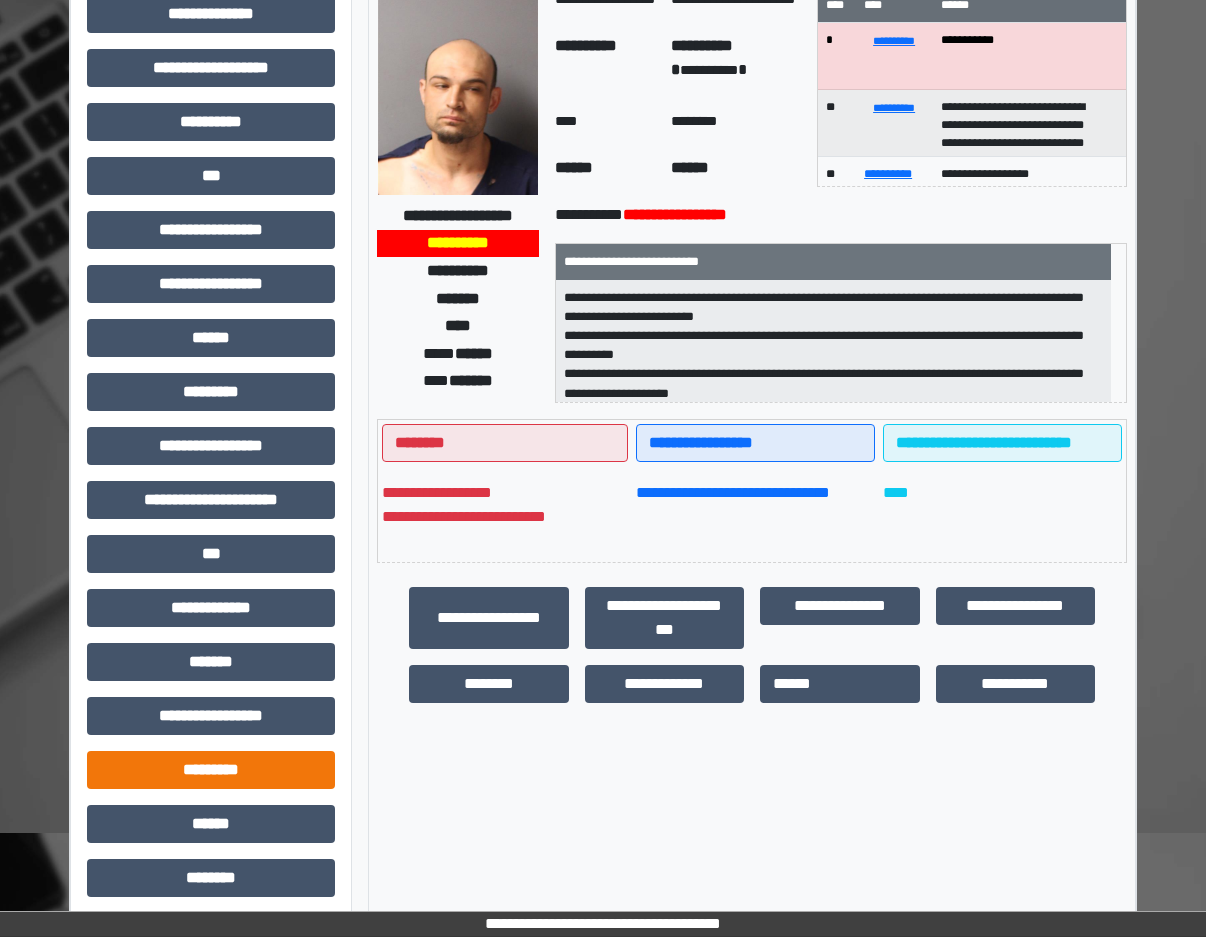 scroll, scrollTop: 237, scrollLeft: 0, axis: vertical 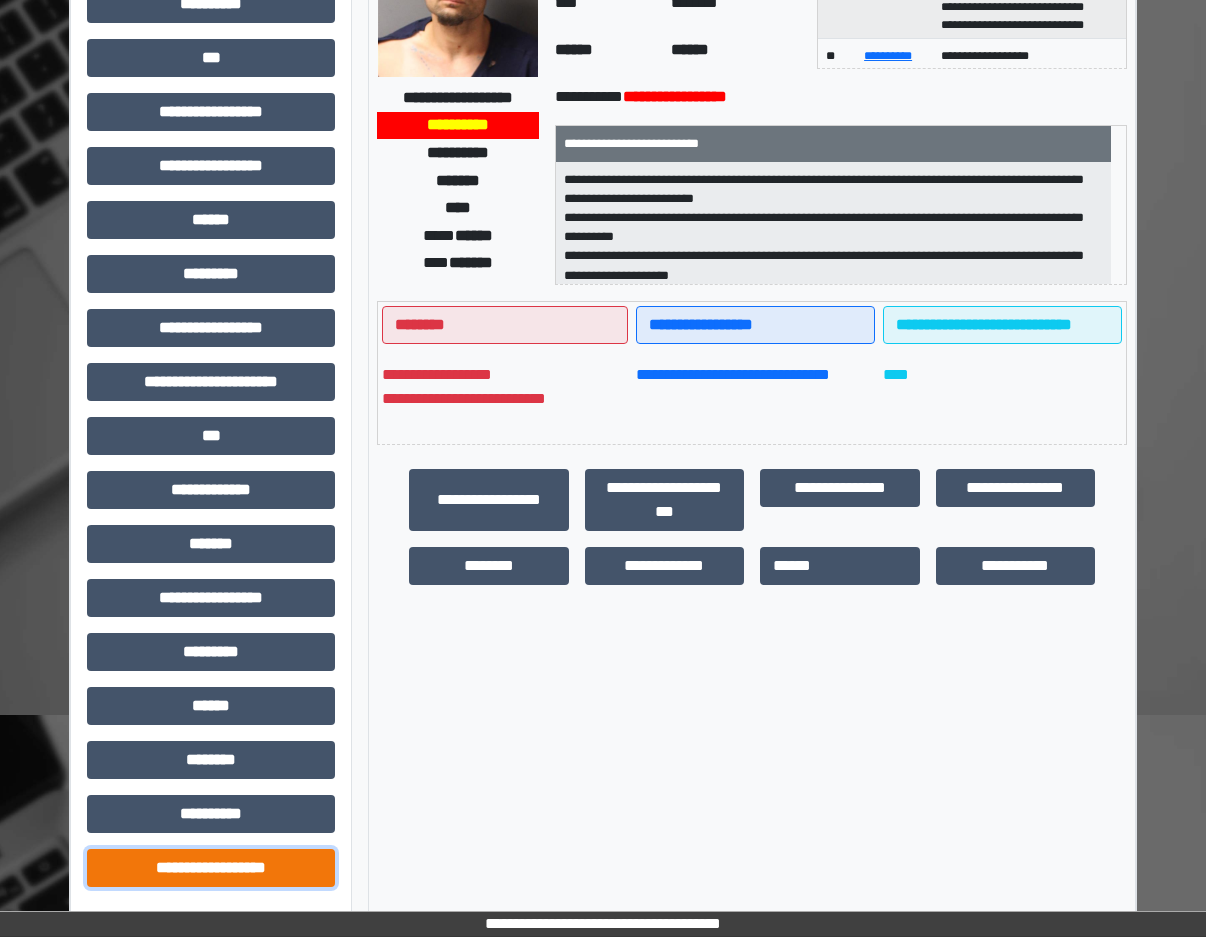 click on "**********" at bounding box center (211, 868) 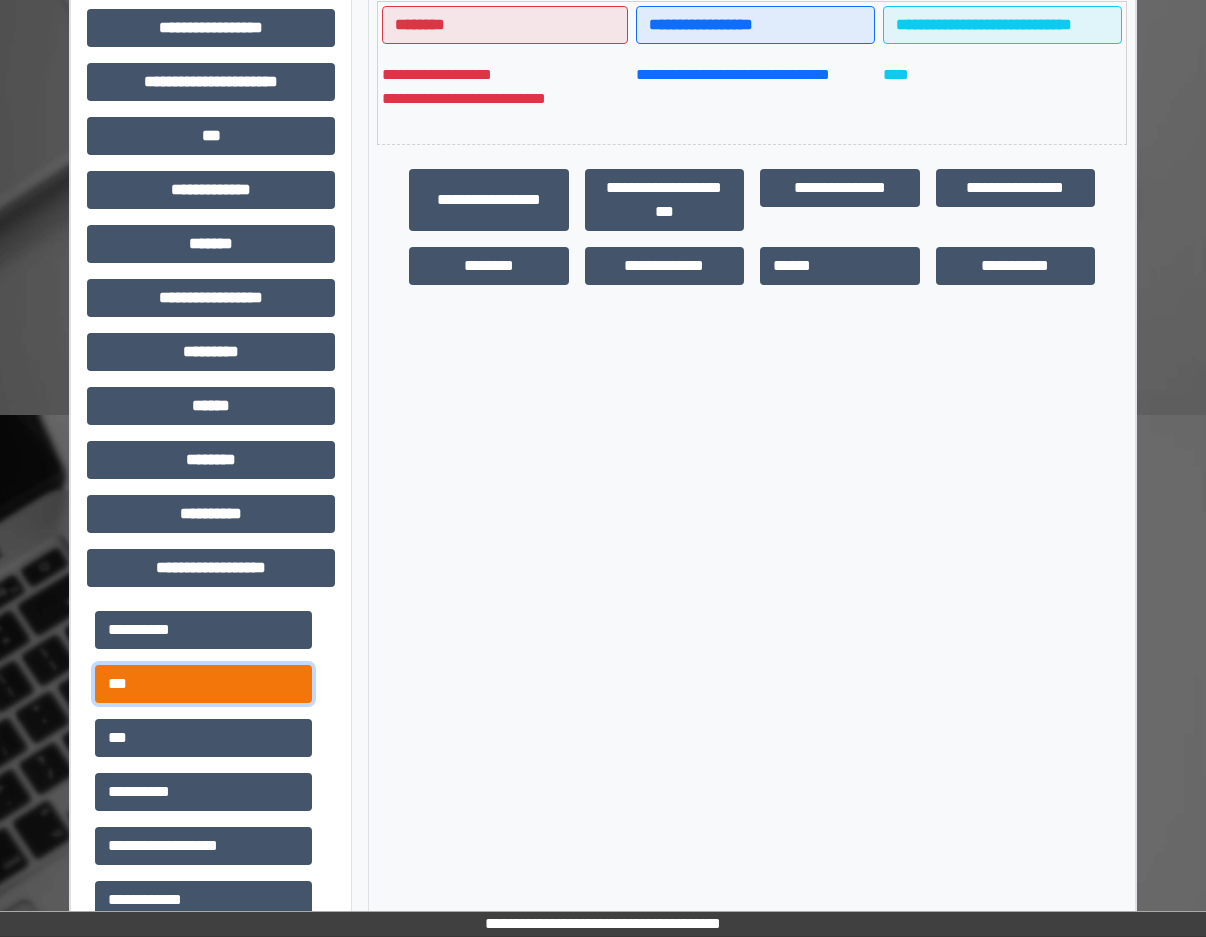 click on "***" at bounding box center (203, 684) 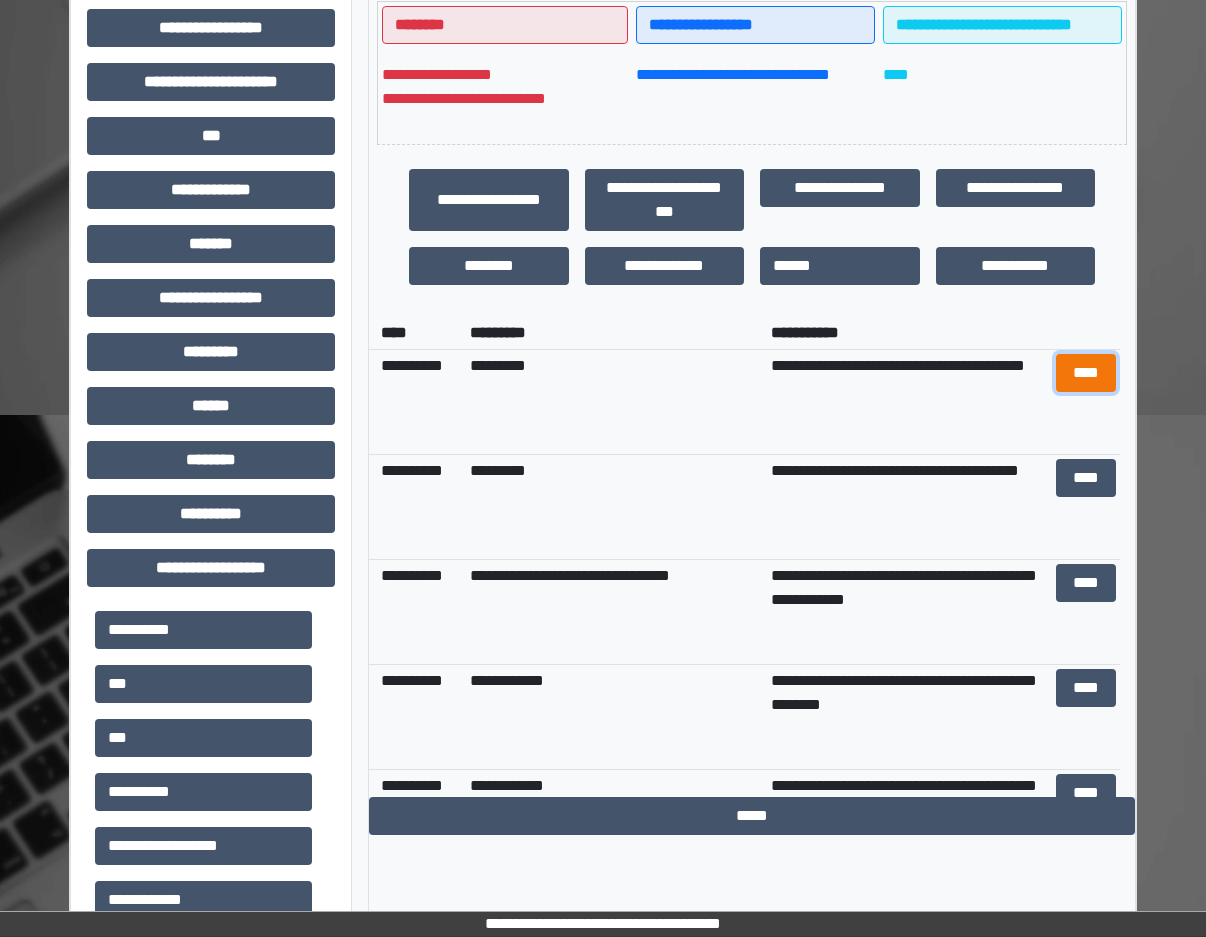 click on "****" at bounding box center [1086, 373] 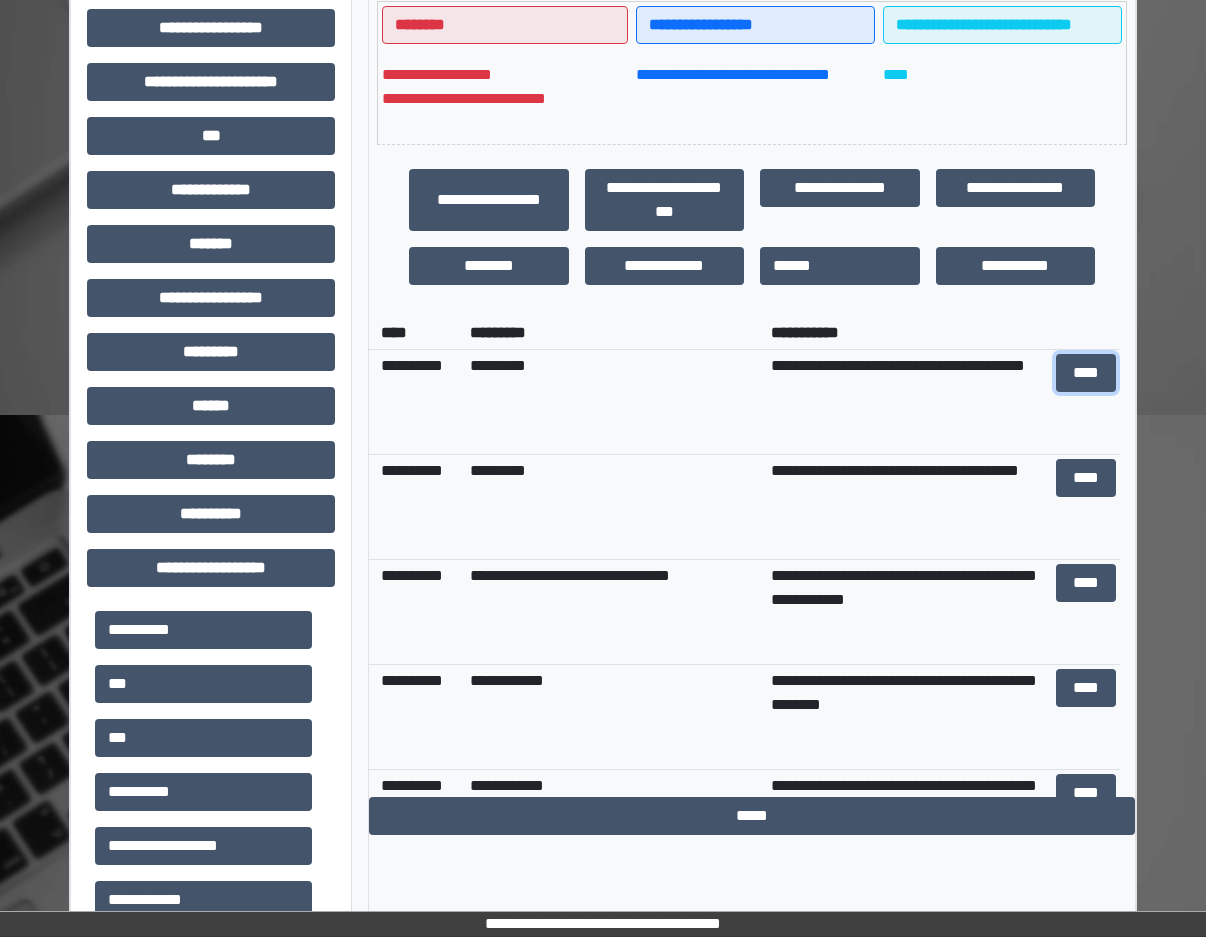 scroll, scrollTop: 0, scrollLeft: 0, axis: both 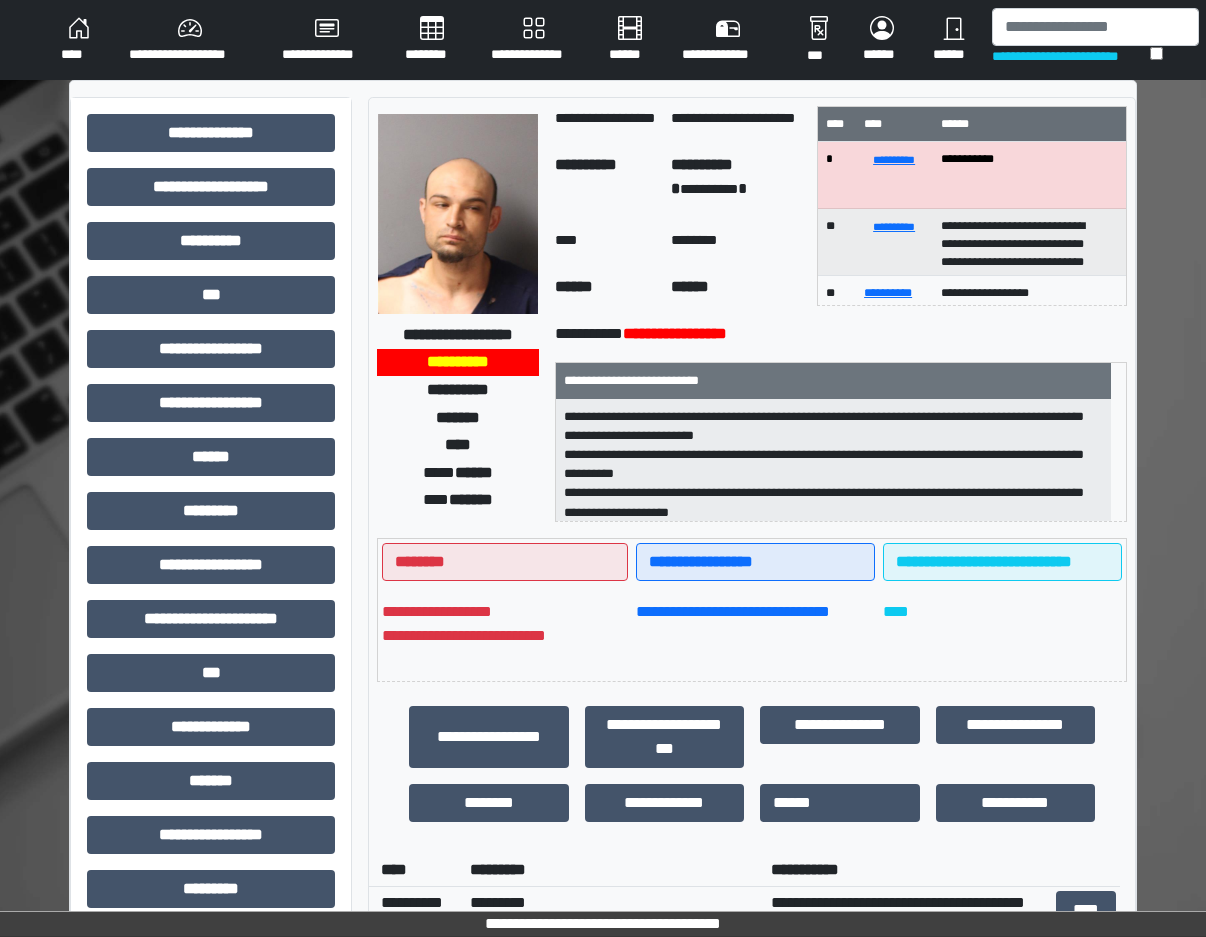 click on "********" at bounding box center (432, 40) 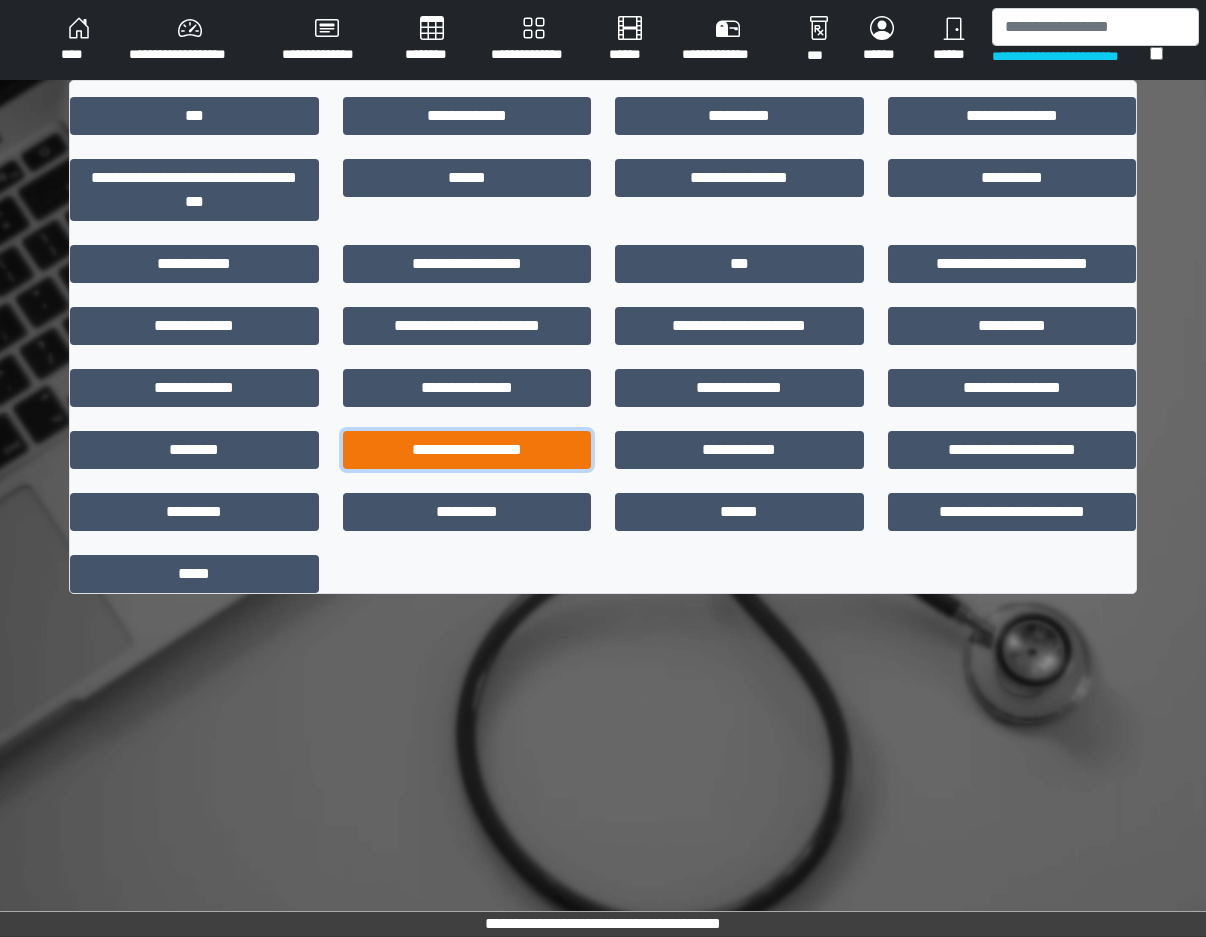 click on "**********" at bounding box center (467, 450) 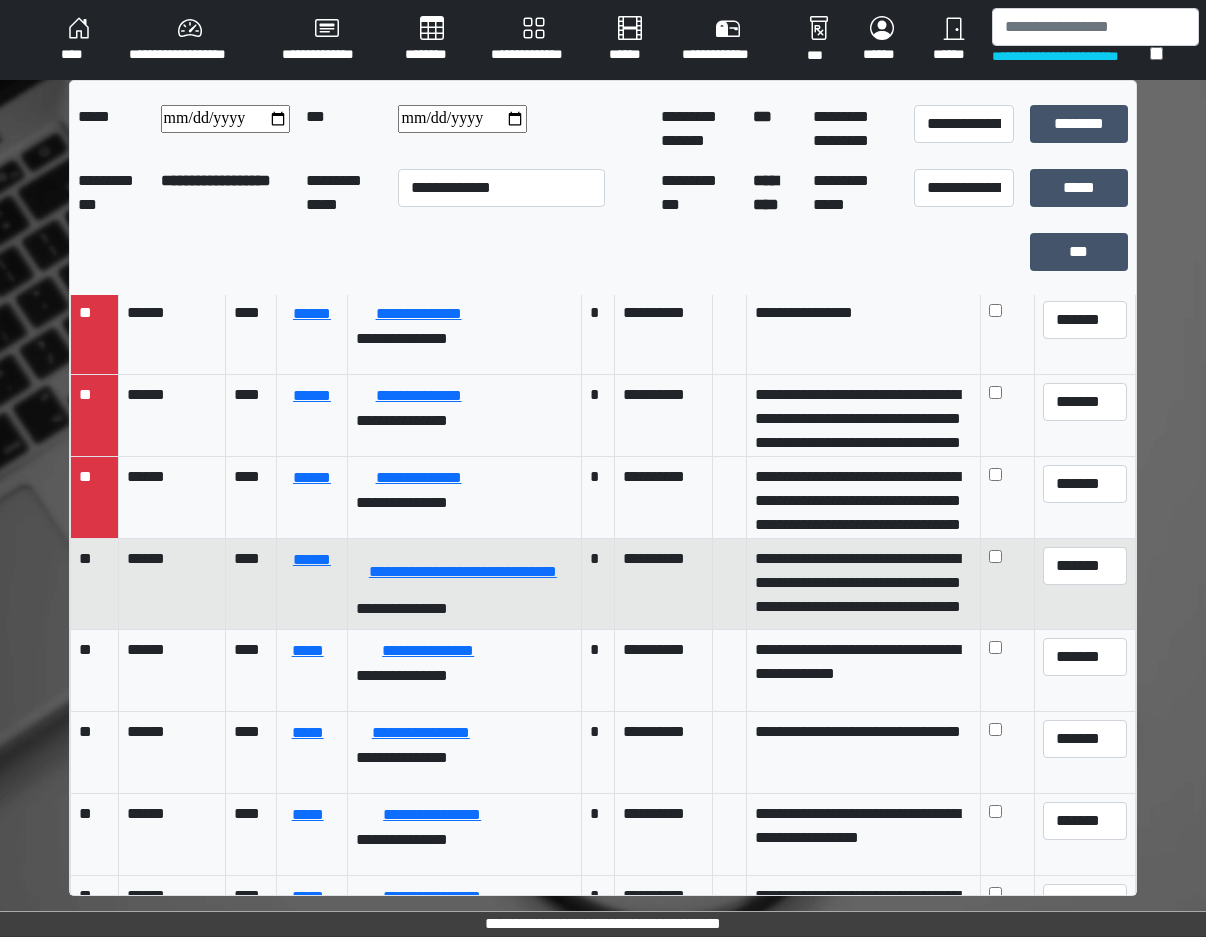 scroll, scrollTop: 300, scrollLeft: 0, axis: vertical 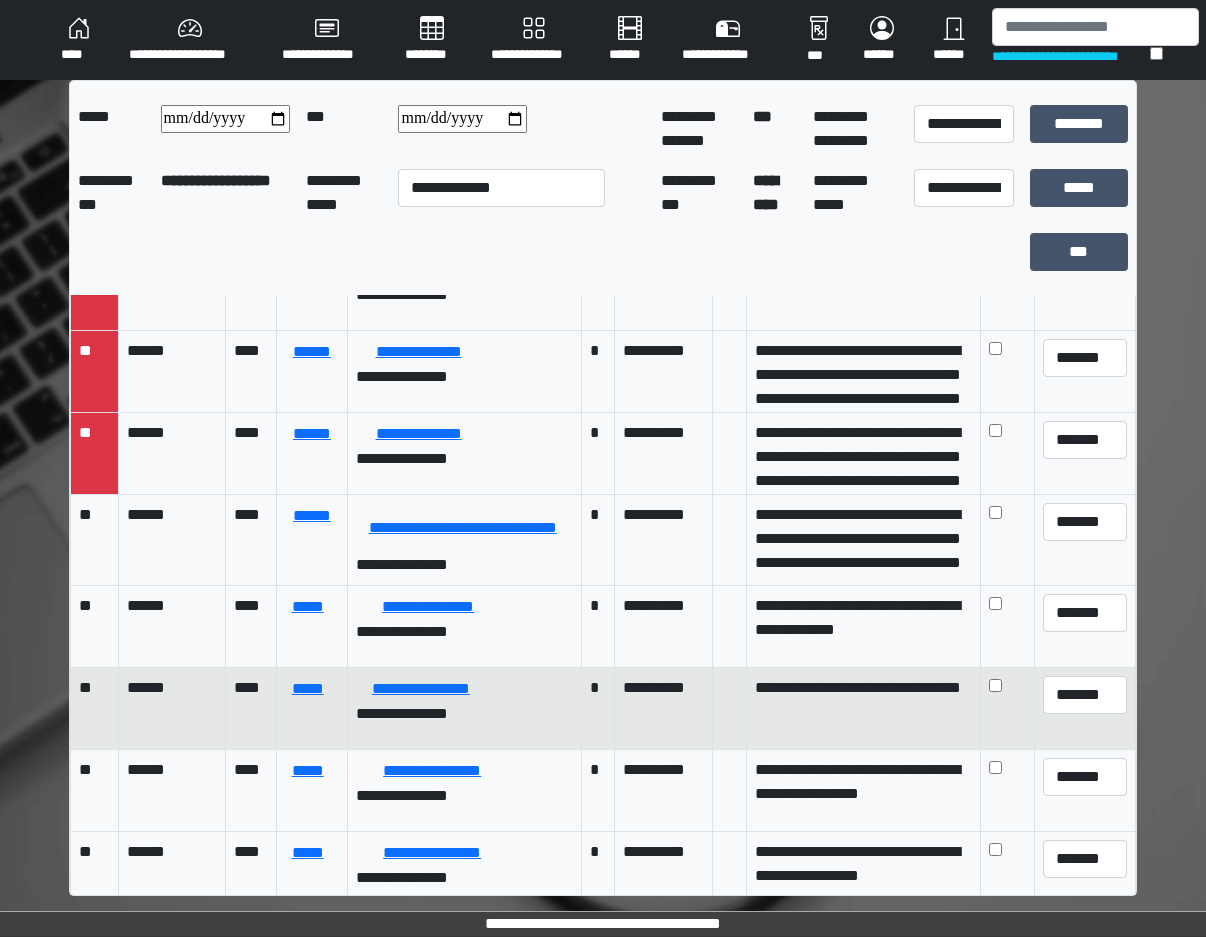 click on "**********" at bounding box center (464, 709) 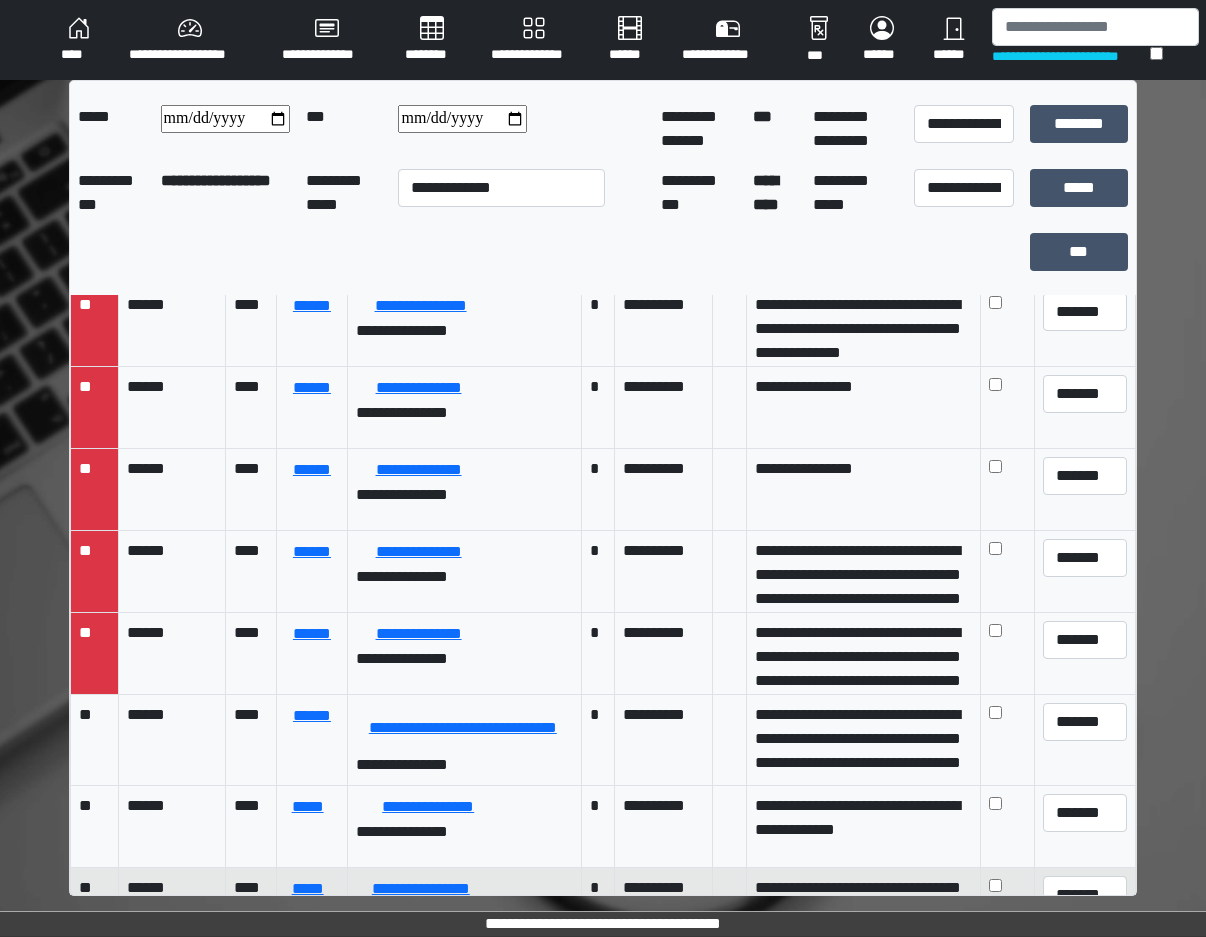 scroll, scrollTop: 0, scrollLeft: 0, axis: both 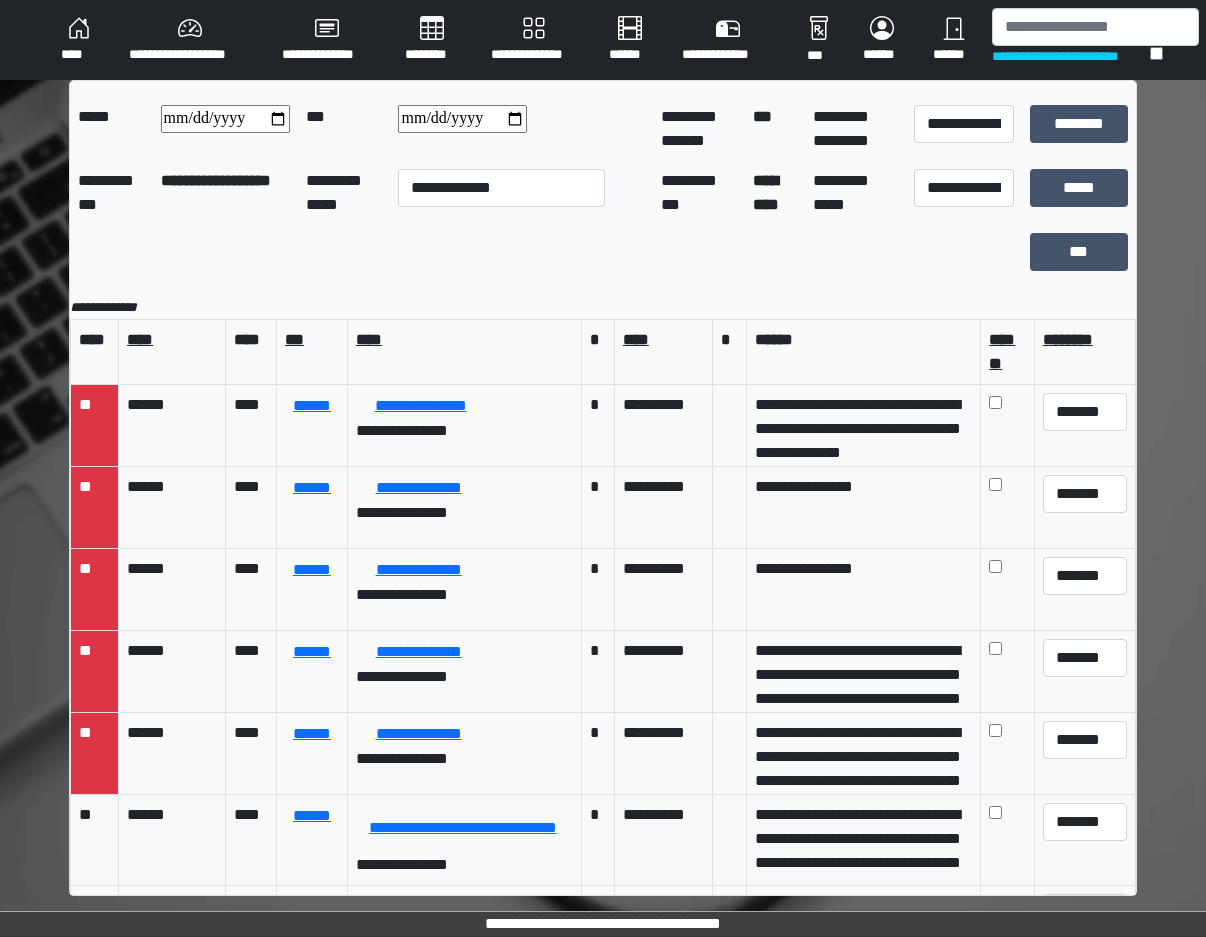 click on "********" at bounding box center (432, 40) 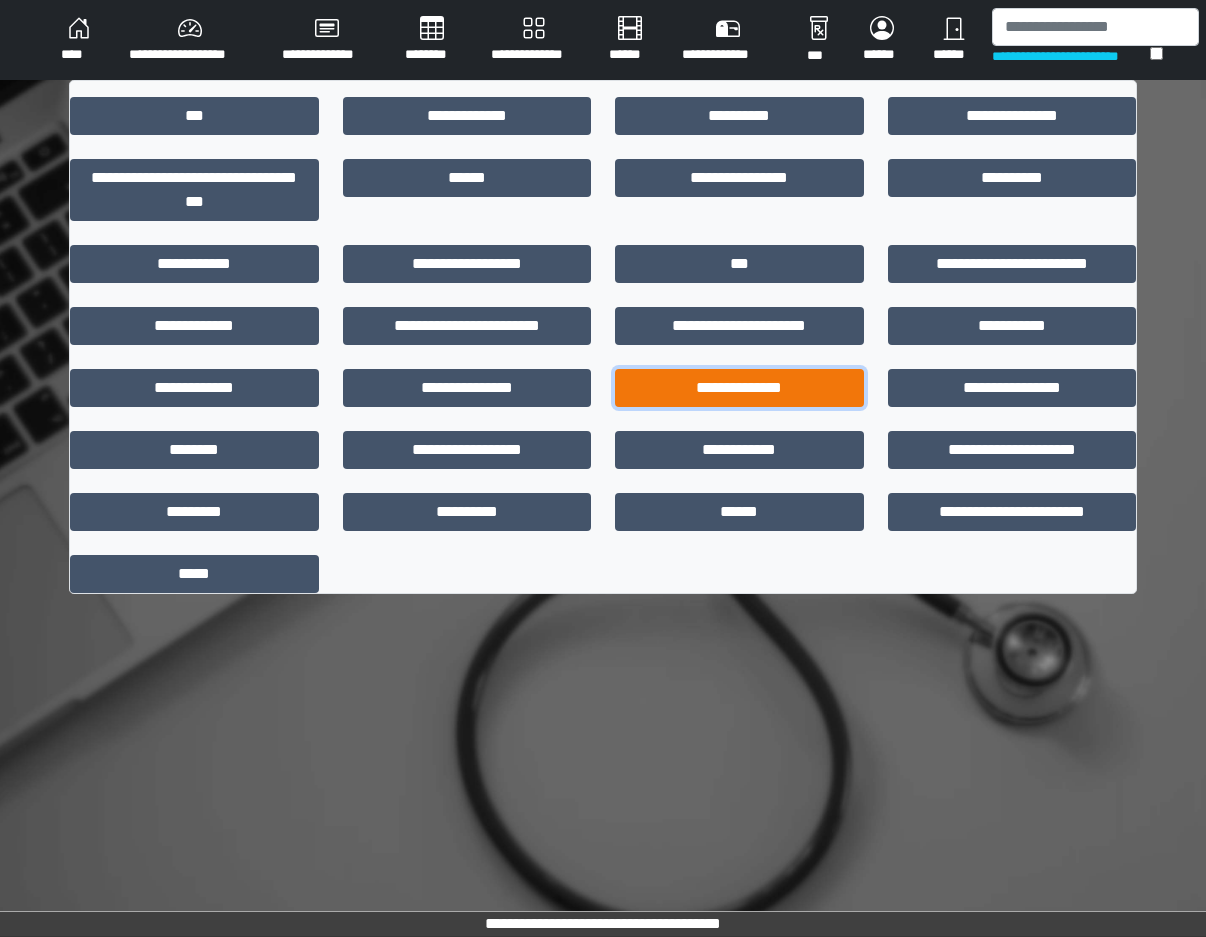 click on "**********" at bounding box center (739, 388) 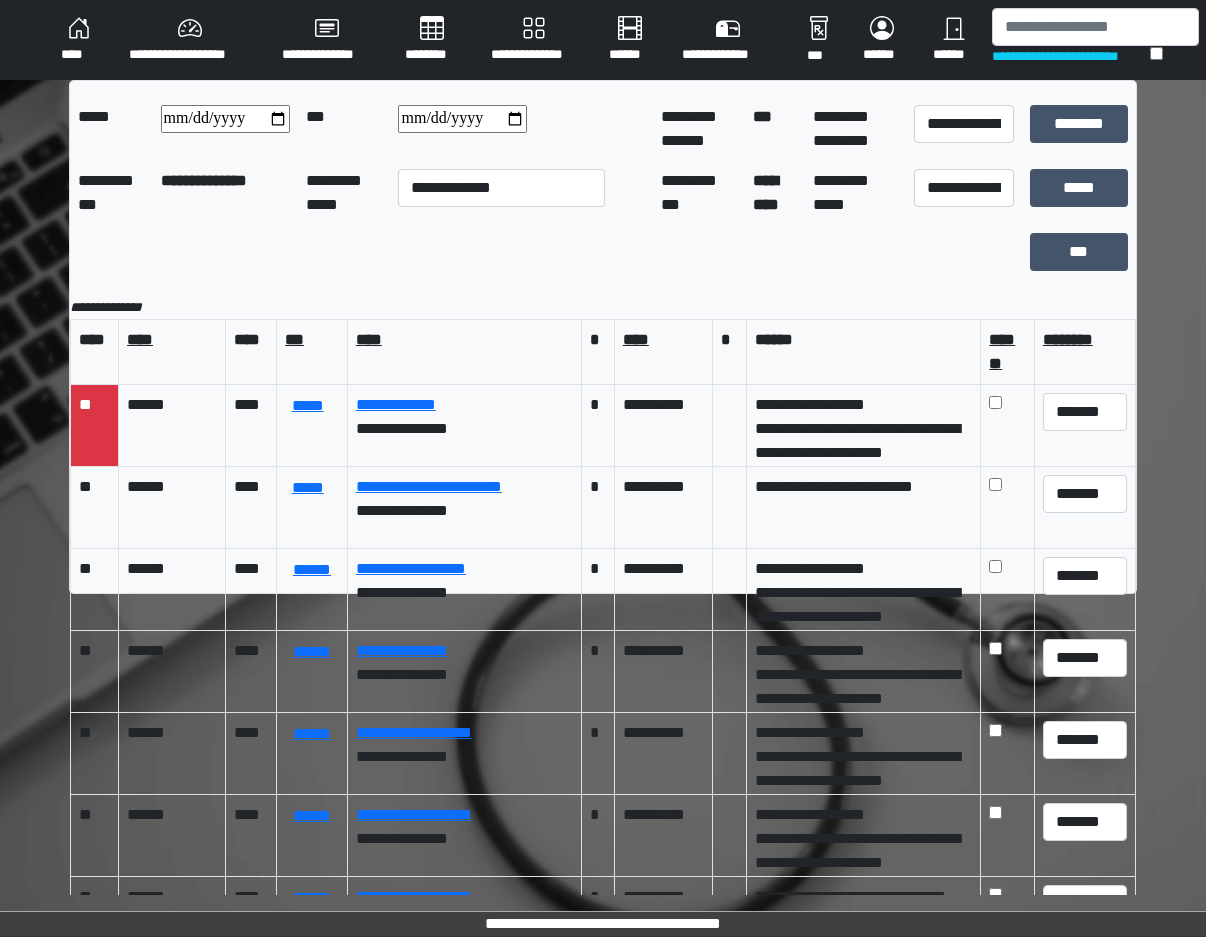 click on "**********" at bounding box center (863, 426) 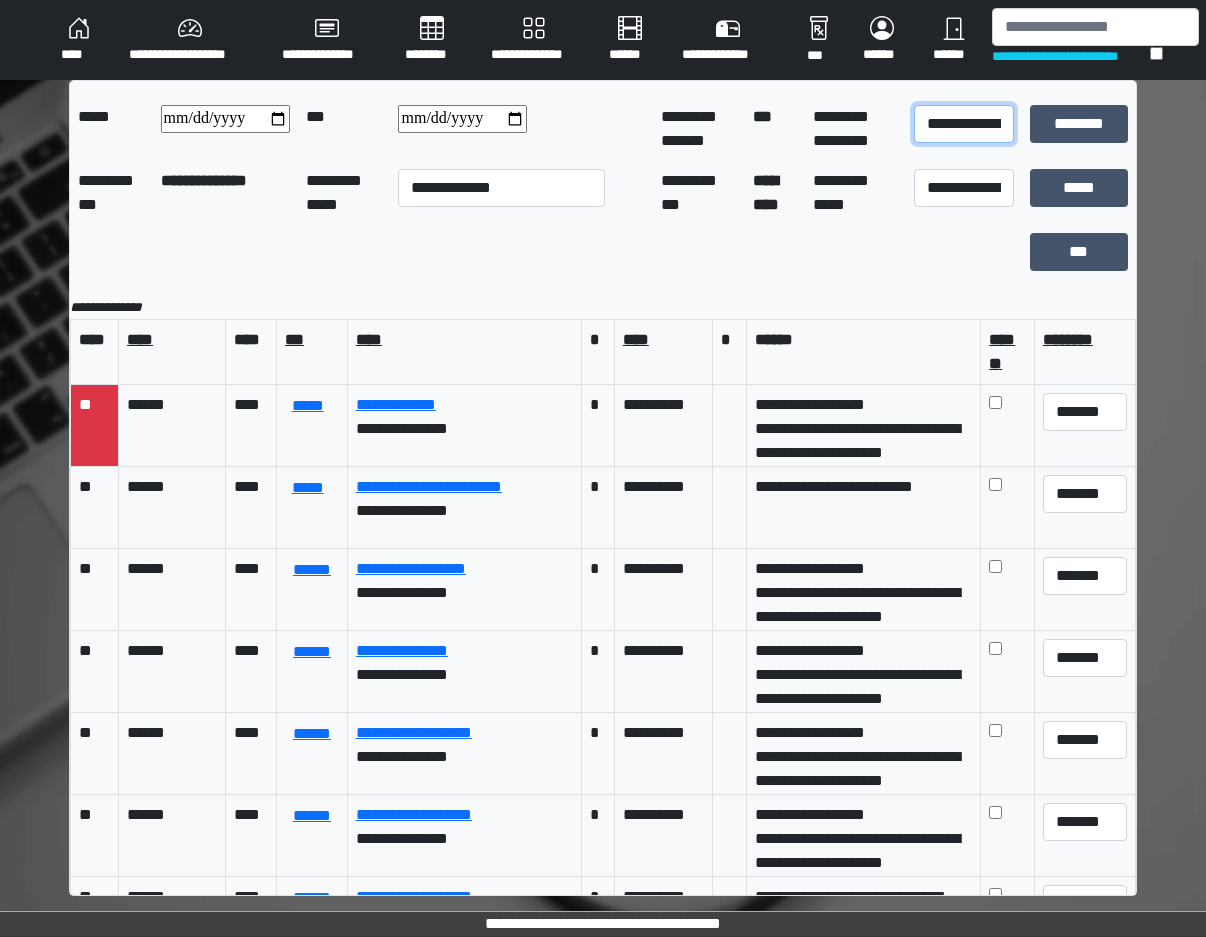click on "**********" at bounding box center [964, 124] 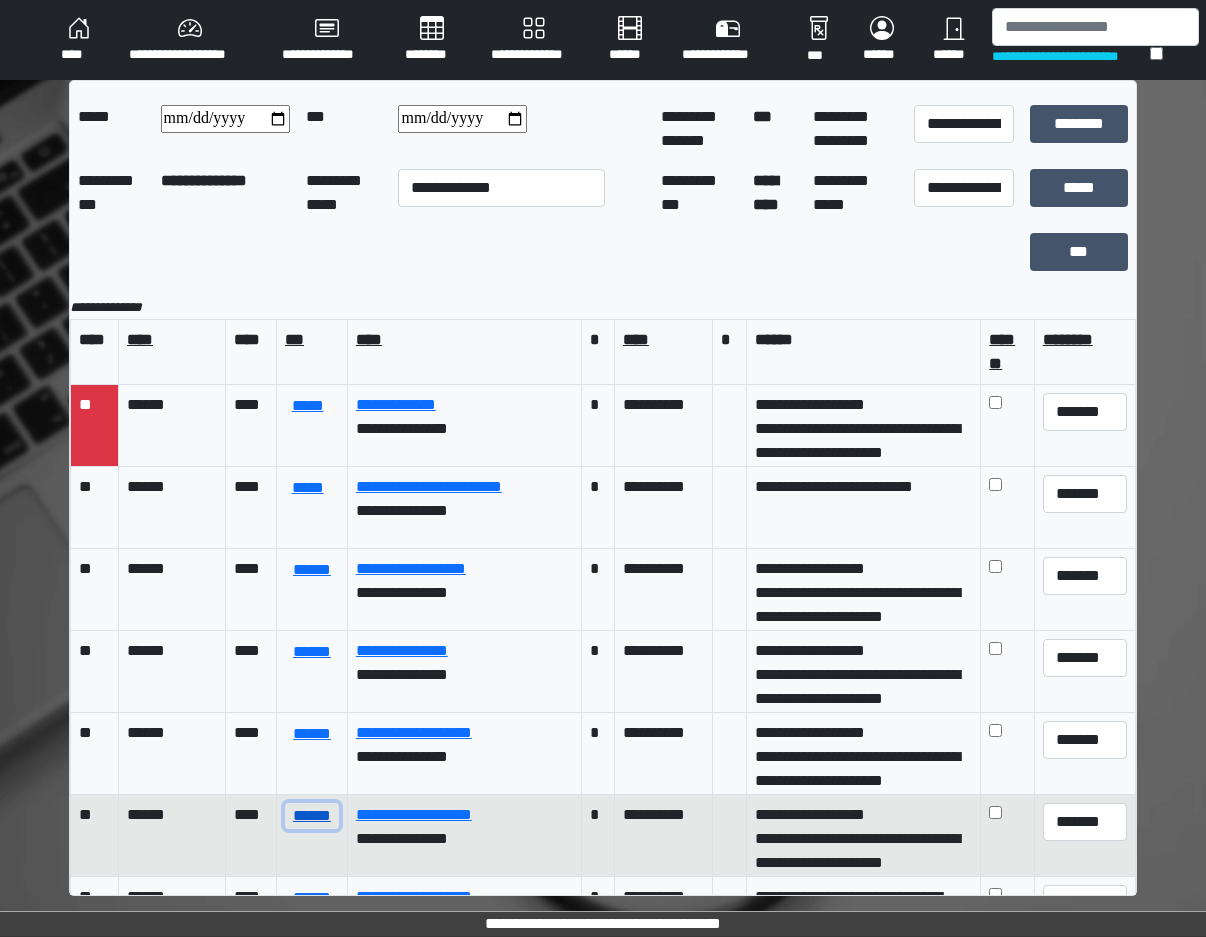 click on "******" at bounding box center [312, 816] 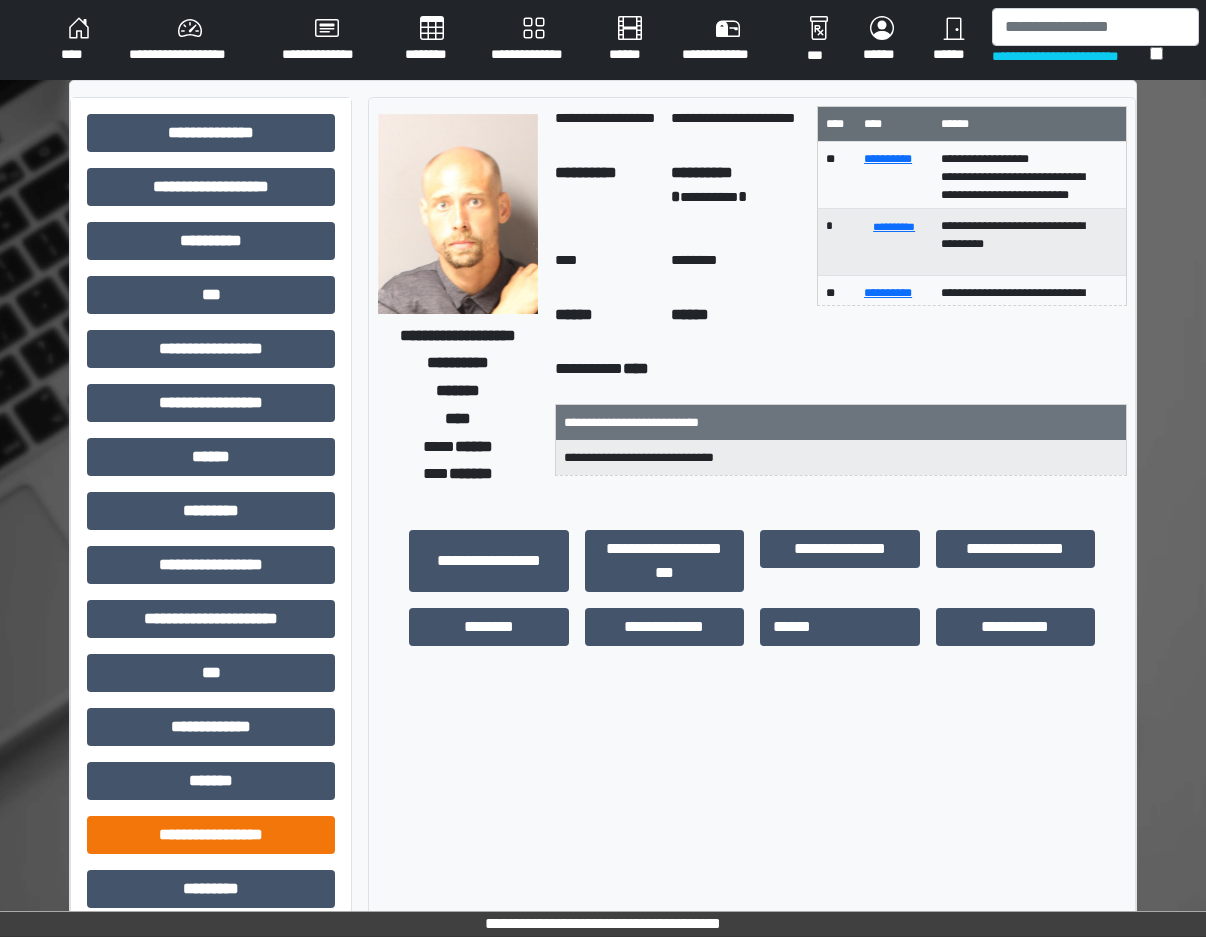 scroll, scrollTop: 237, scrollLeft: 0, axis: vertical 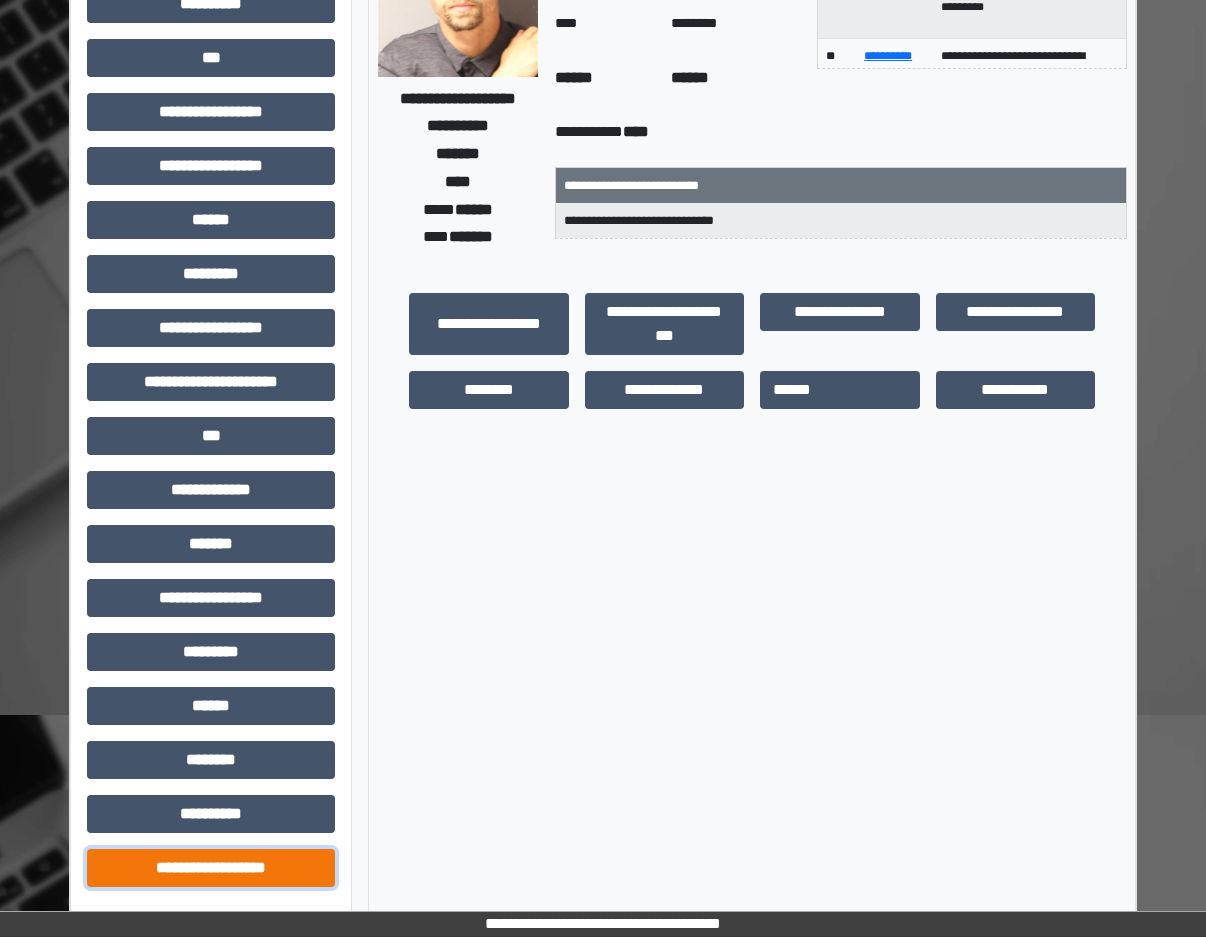 click on "**********" at bounding box center [211, 868] 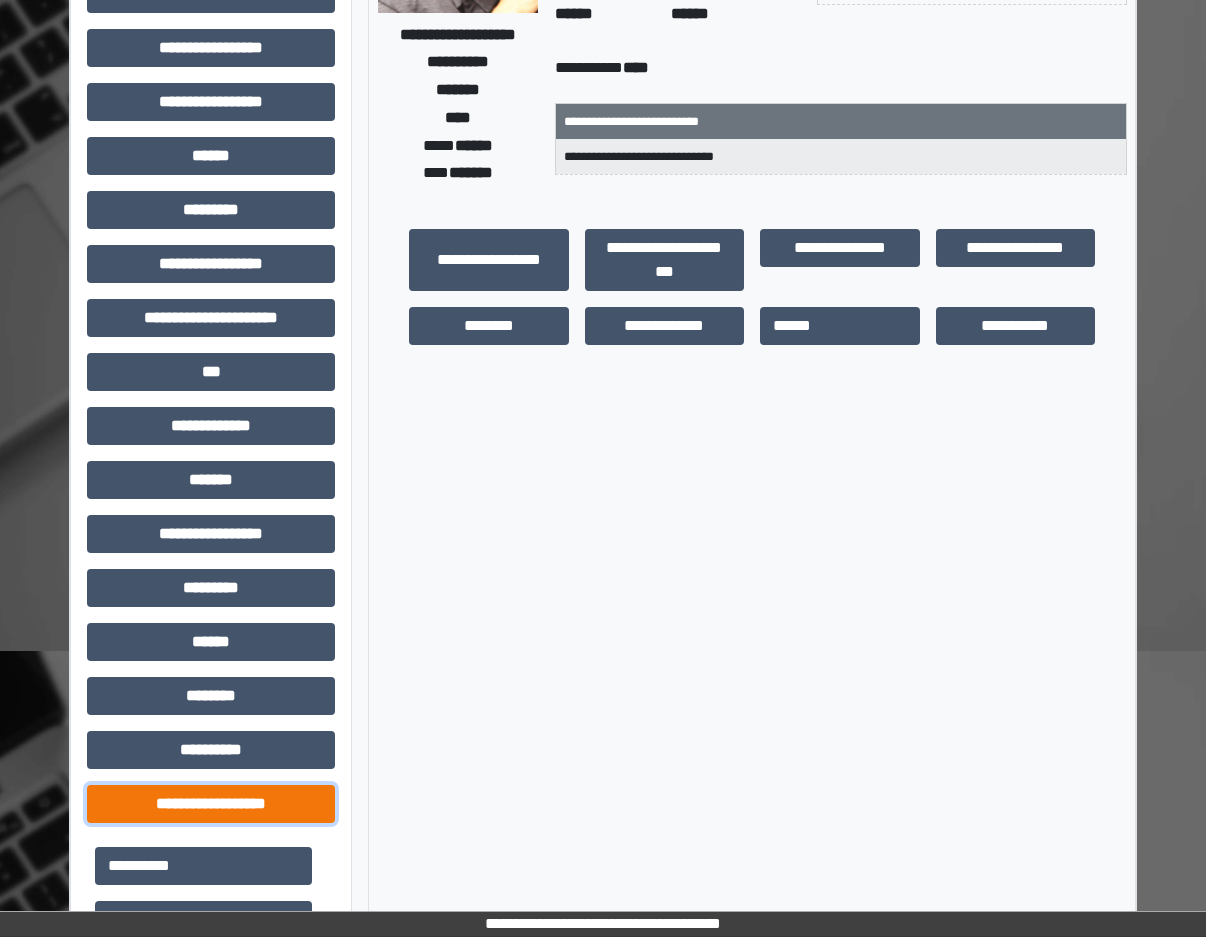 scroll, scrollTop: 337, scrollLeft: 0, axis: vertical 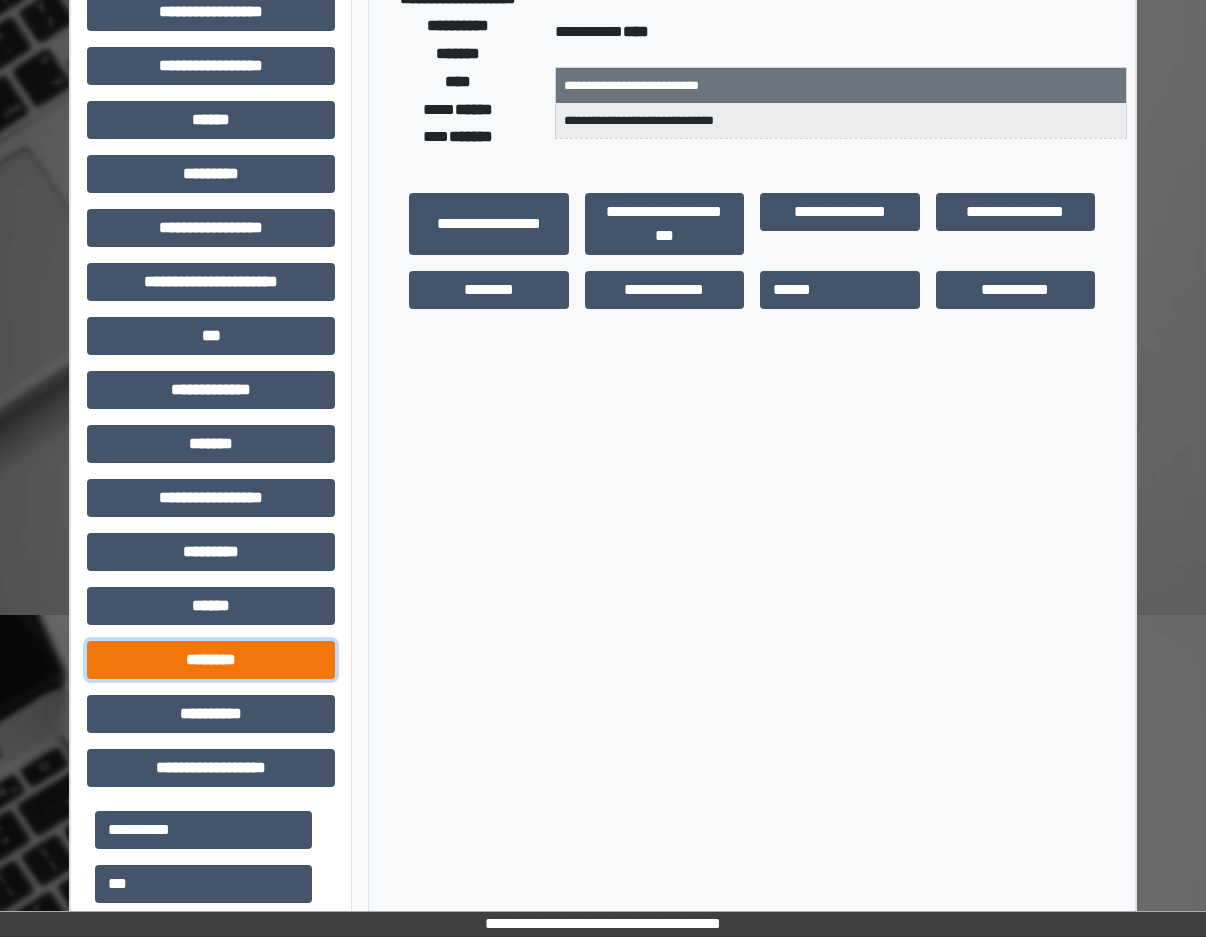 click on "********" at bounding box center (211, 660) 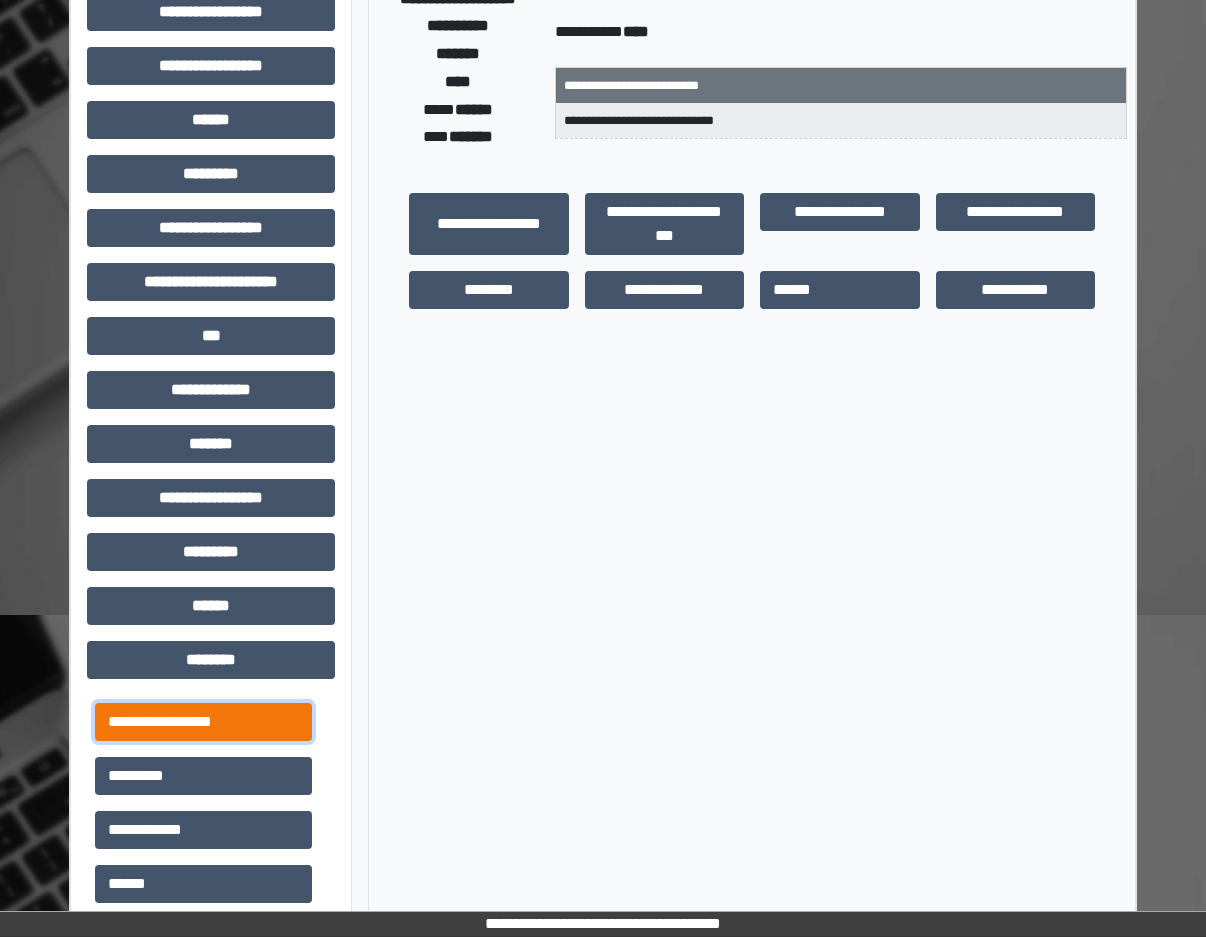 click on "**********" at bounding box center [203, 722] 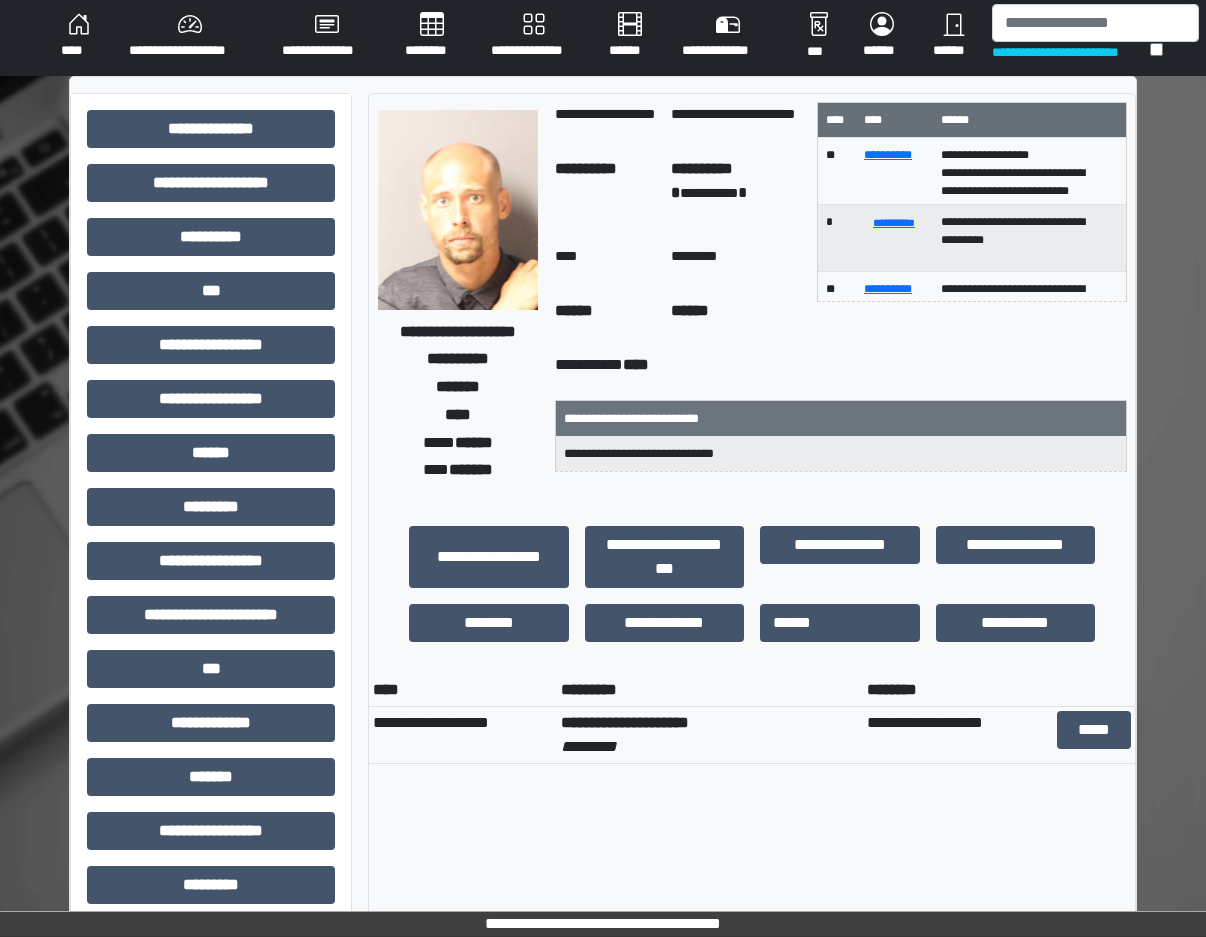 scroll, scrollTop: 0, scrollLeft: 0, axis: both 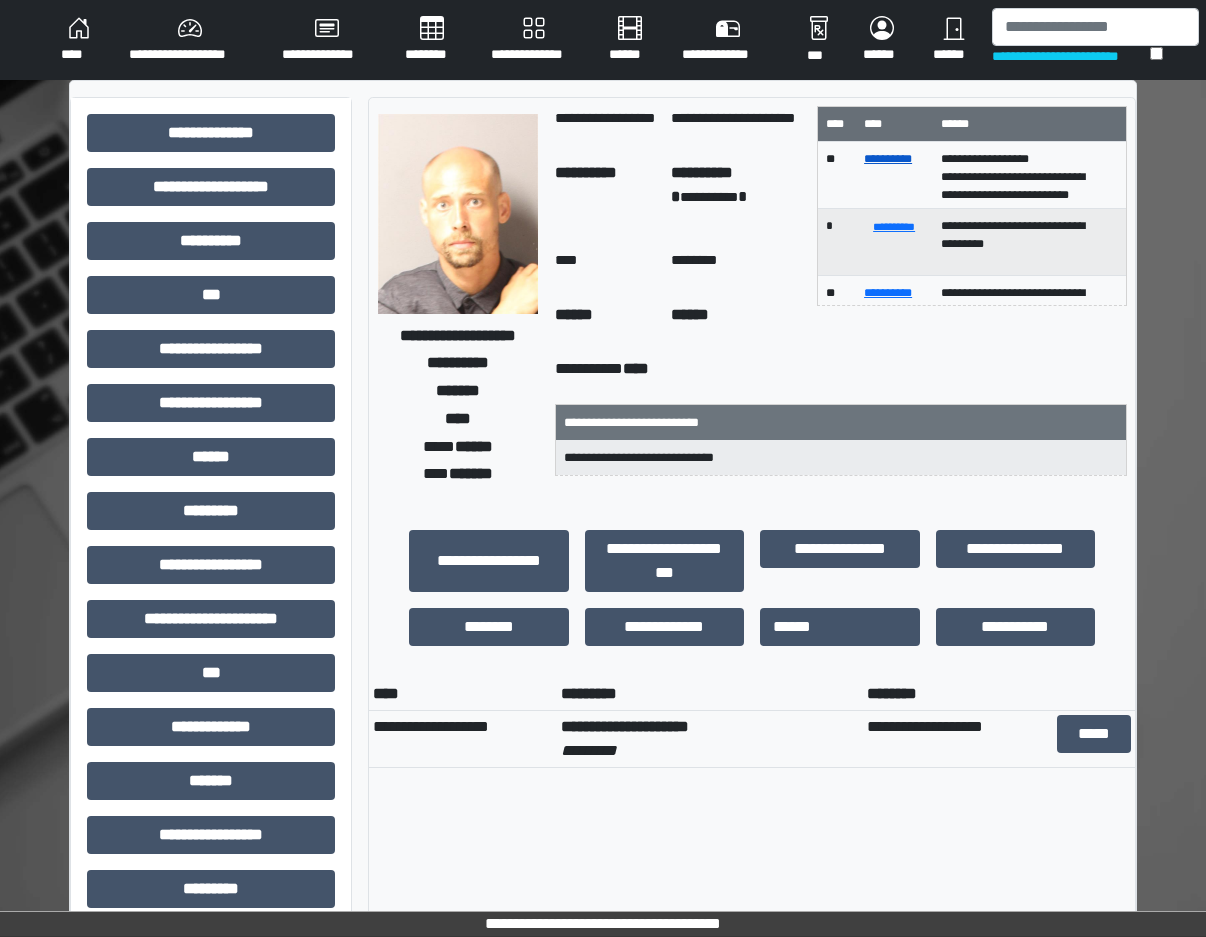 click on "**********" at bounding box center (888, 159) 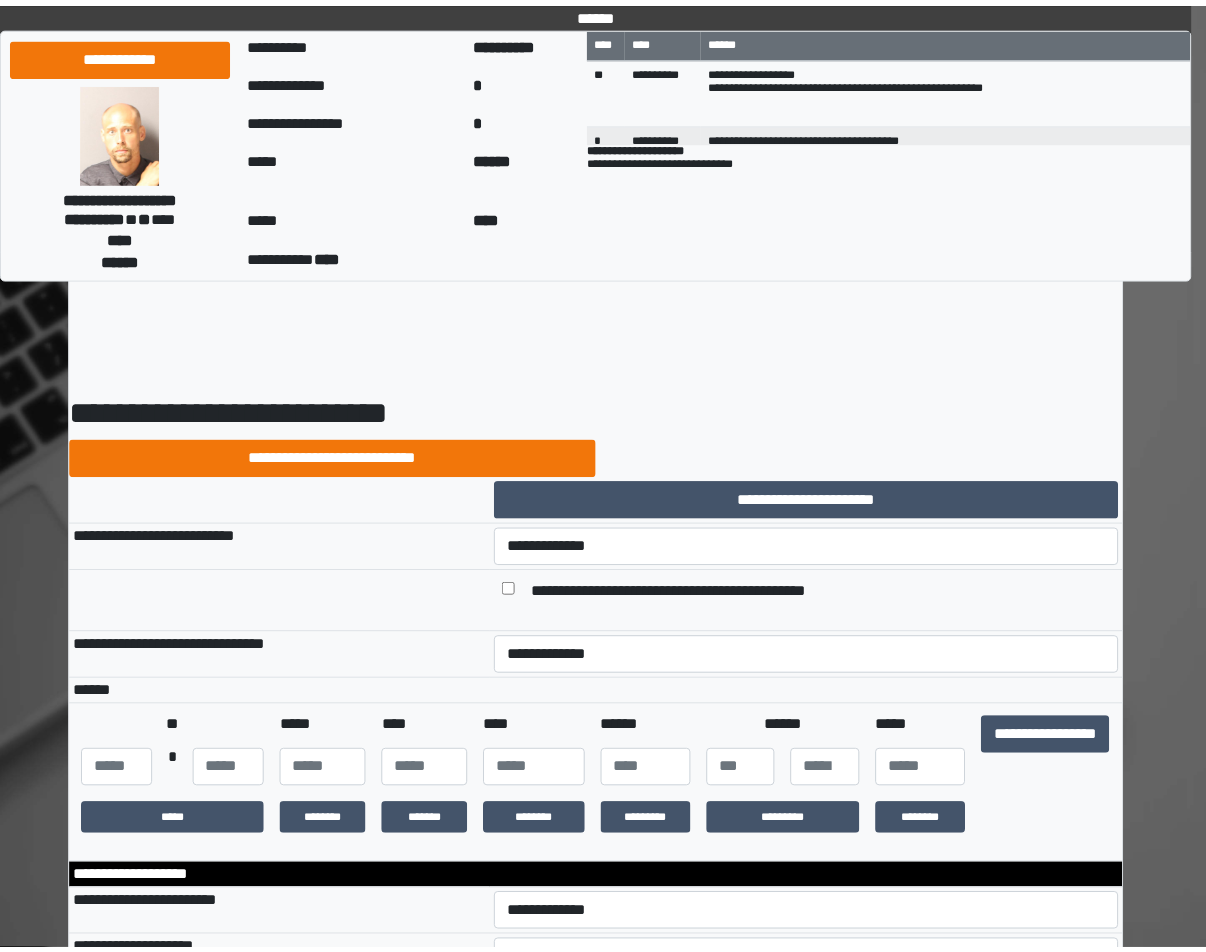 scroll, scrollTop: 0, scrollLeft: 0, axis: both 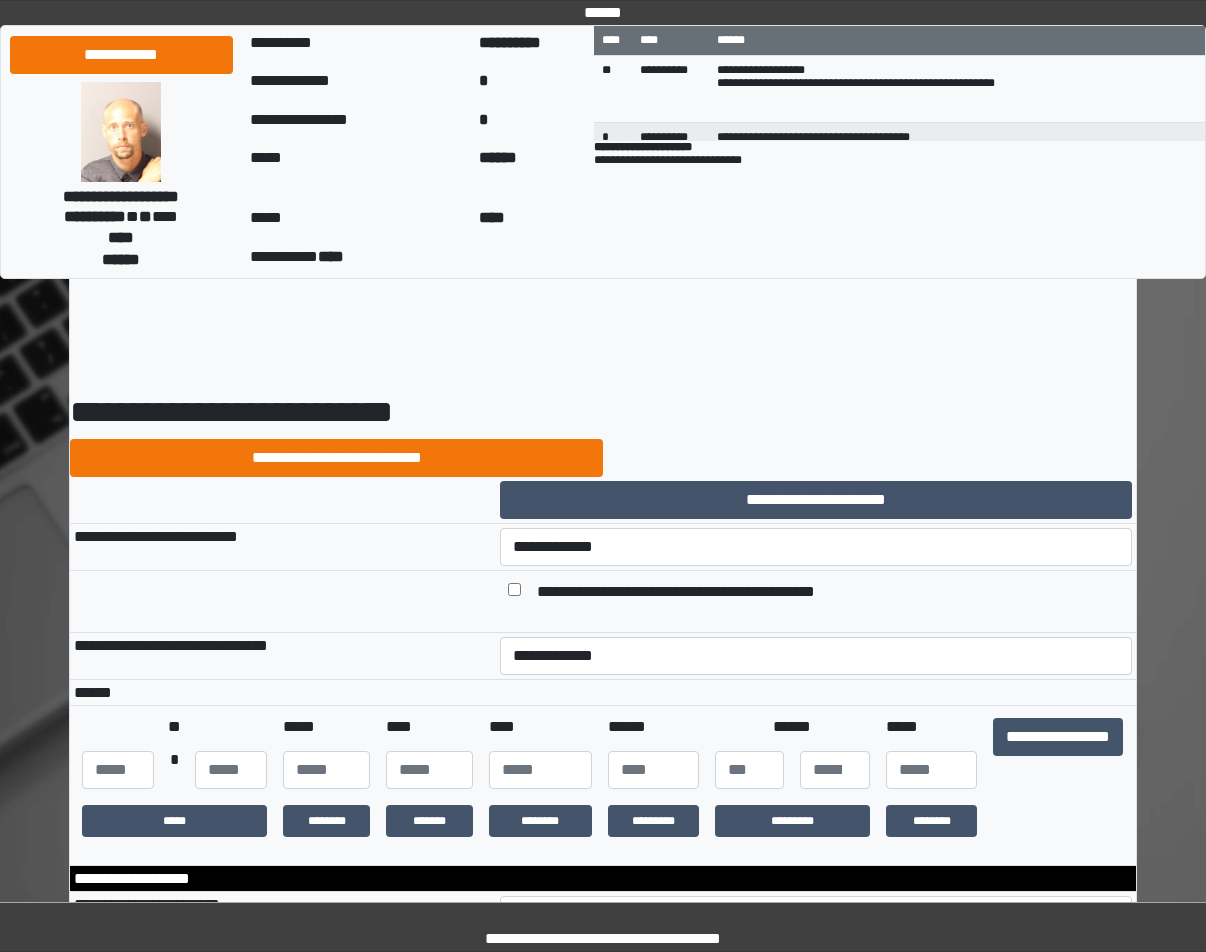click on "**********" at bounding box center (686, 593) 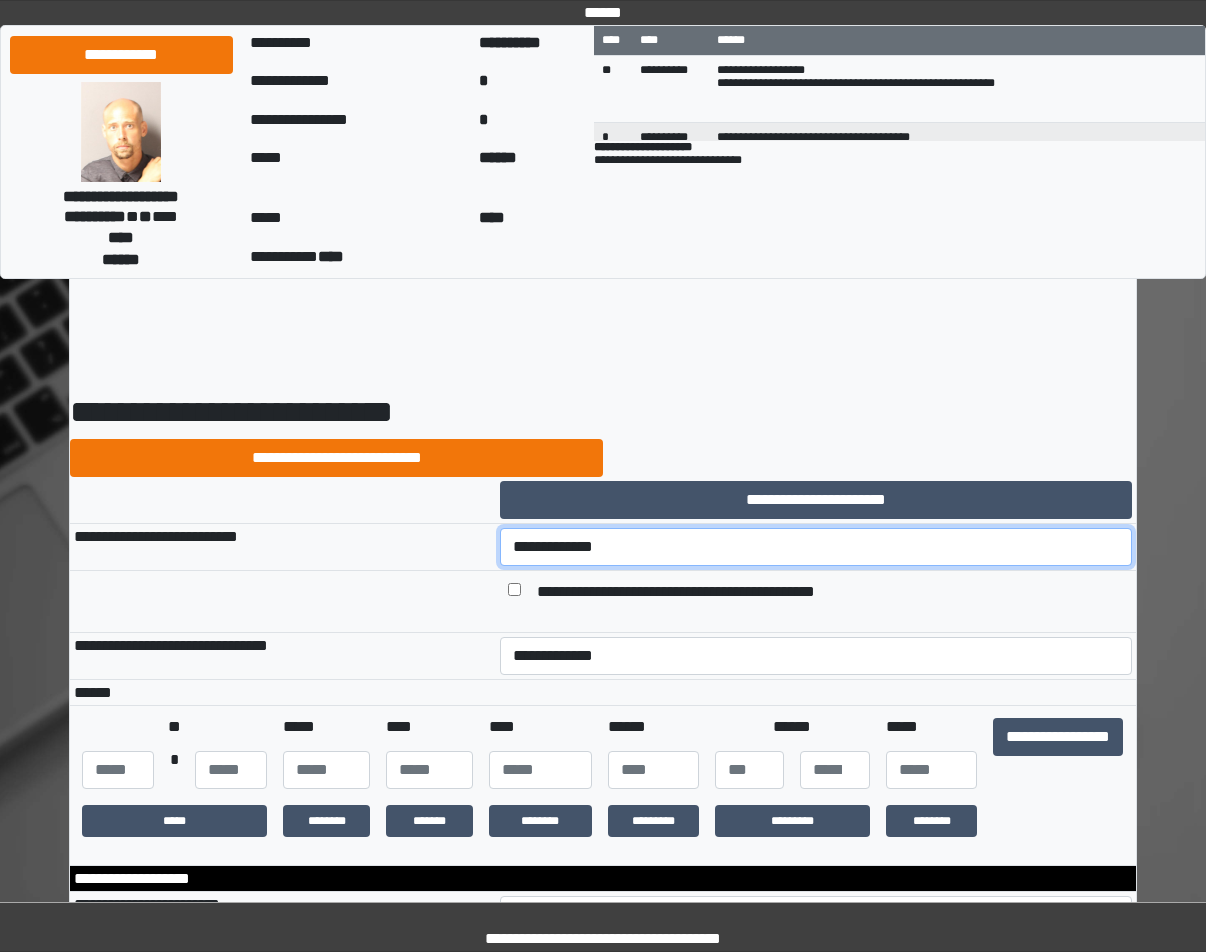 click on "**********" at bounding box center (816, 547) 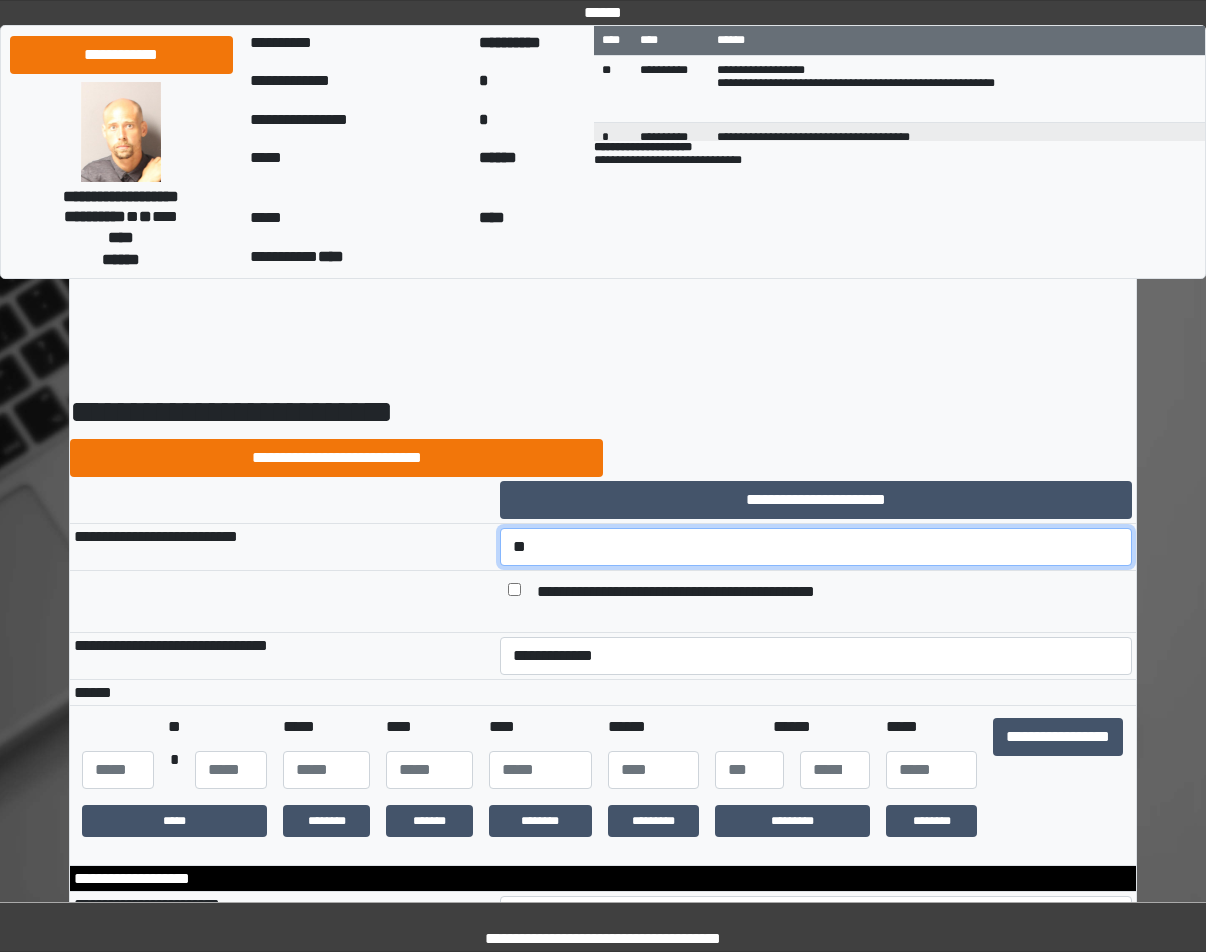 click on "**********" at bounding box center [816, 547] 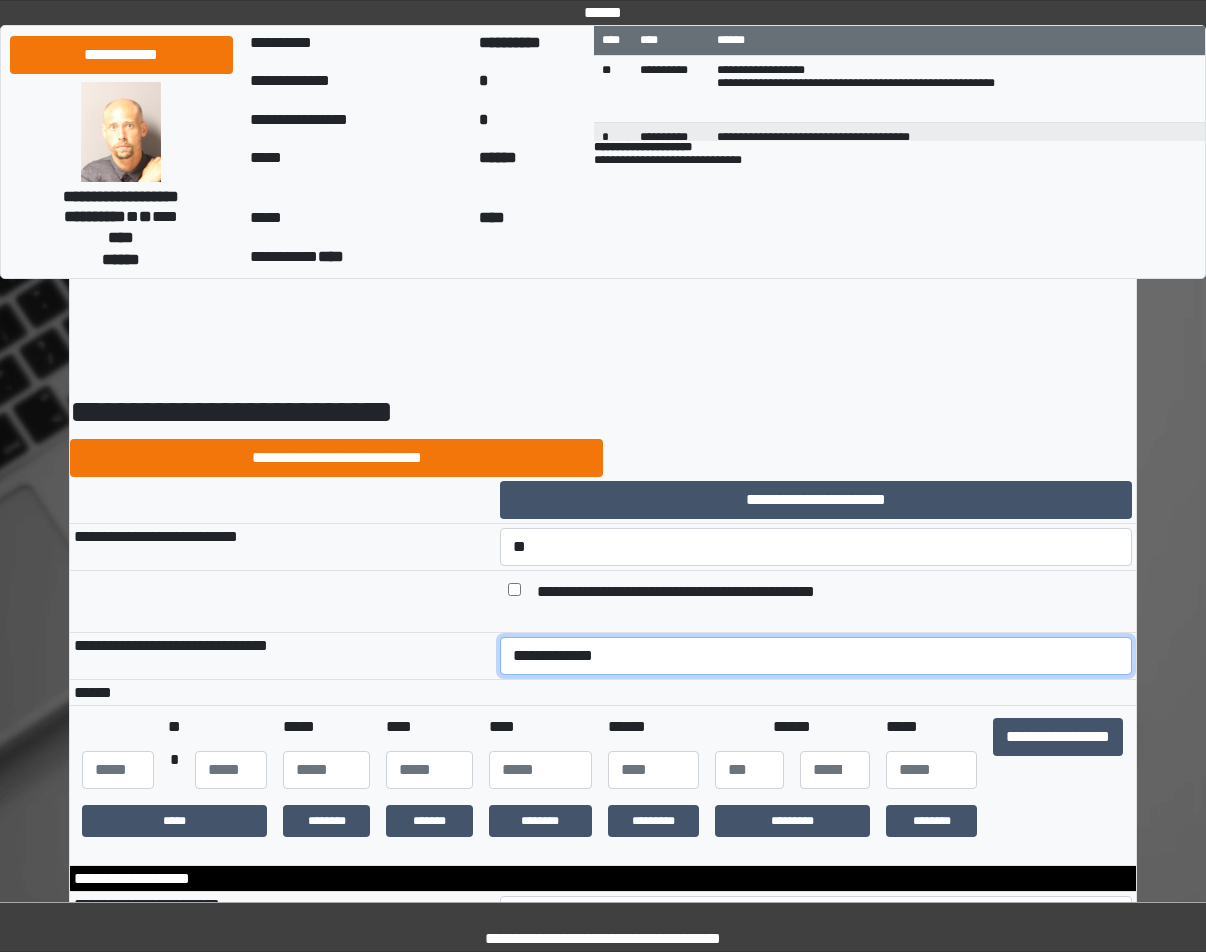 drag, startPoint x: 568, startPoint y: 656, endPoint x: 577, endPoint y: 673, distance: 19.235384 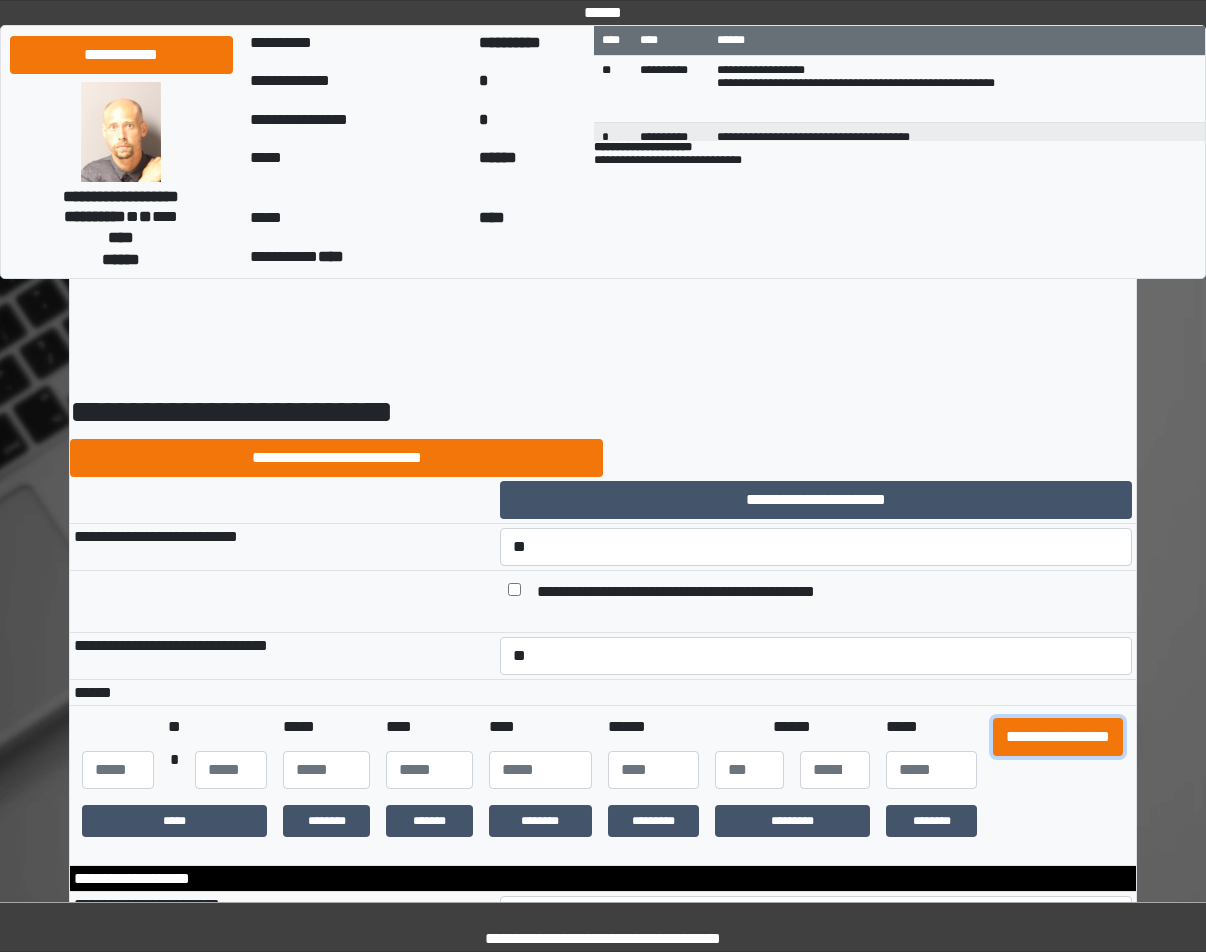 click on "**********" at bounding box center (1058, 737) 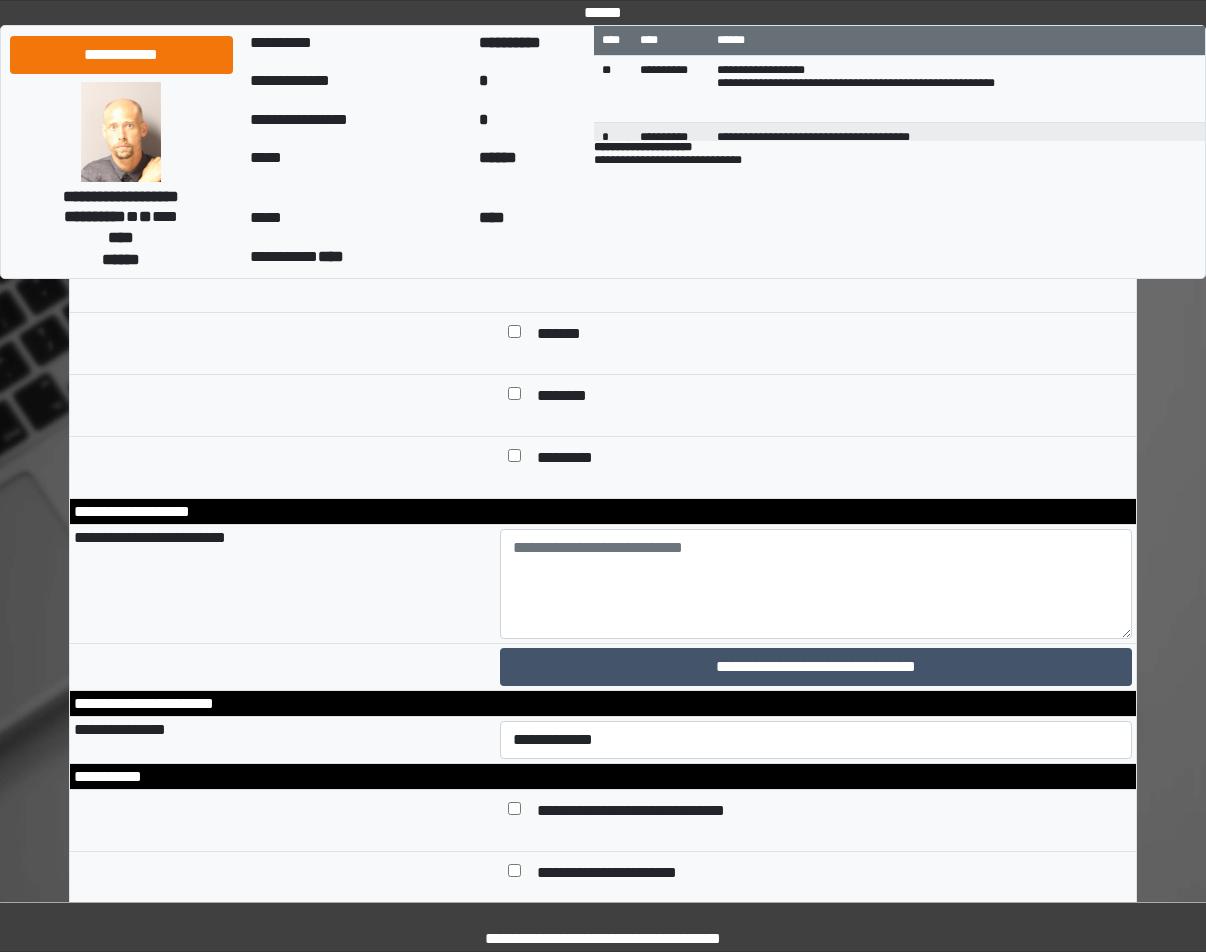 scroll, scrollTop: 9605, scrollLeft: 0, axis: vertical 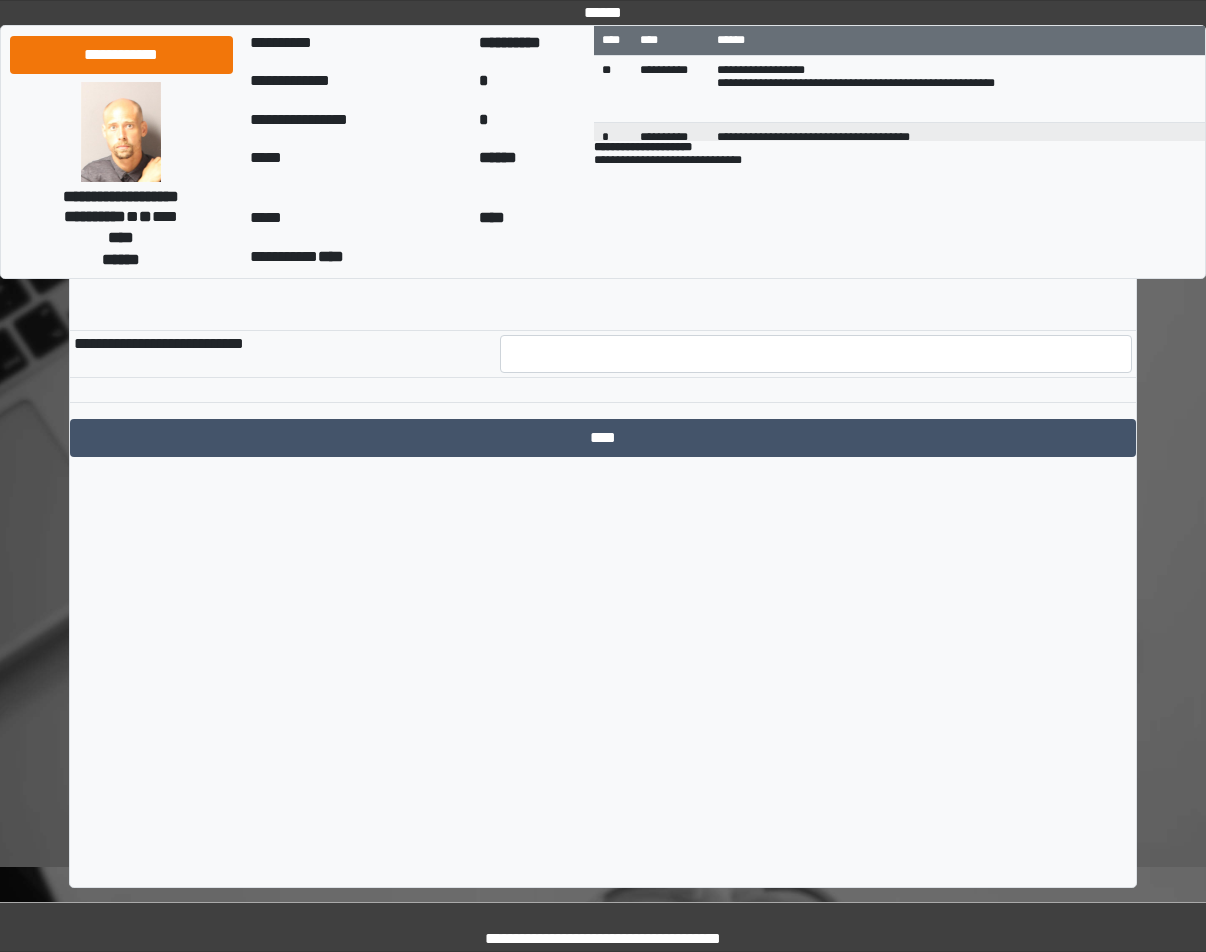 drag, startPoint x: 674, startPoint y: 577, endPoint x: 846, endPoint y: 985, distance: 442.77307 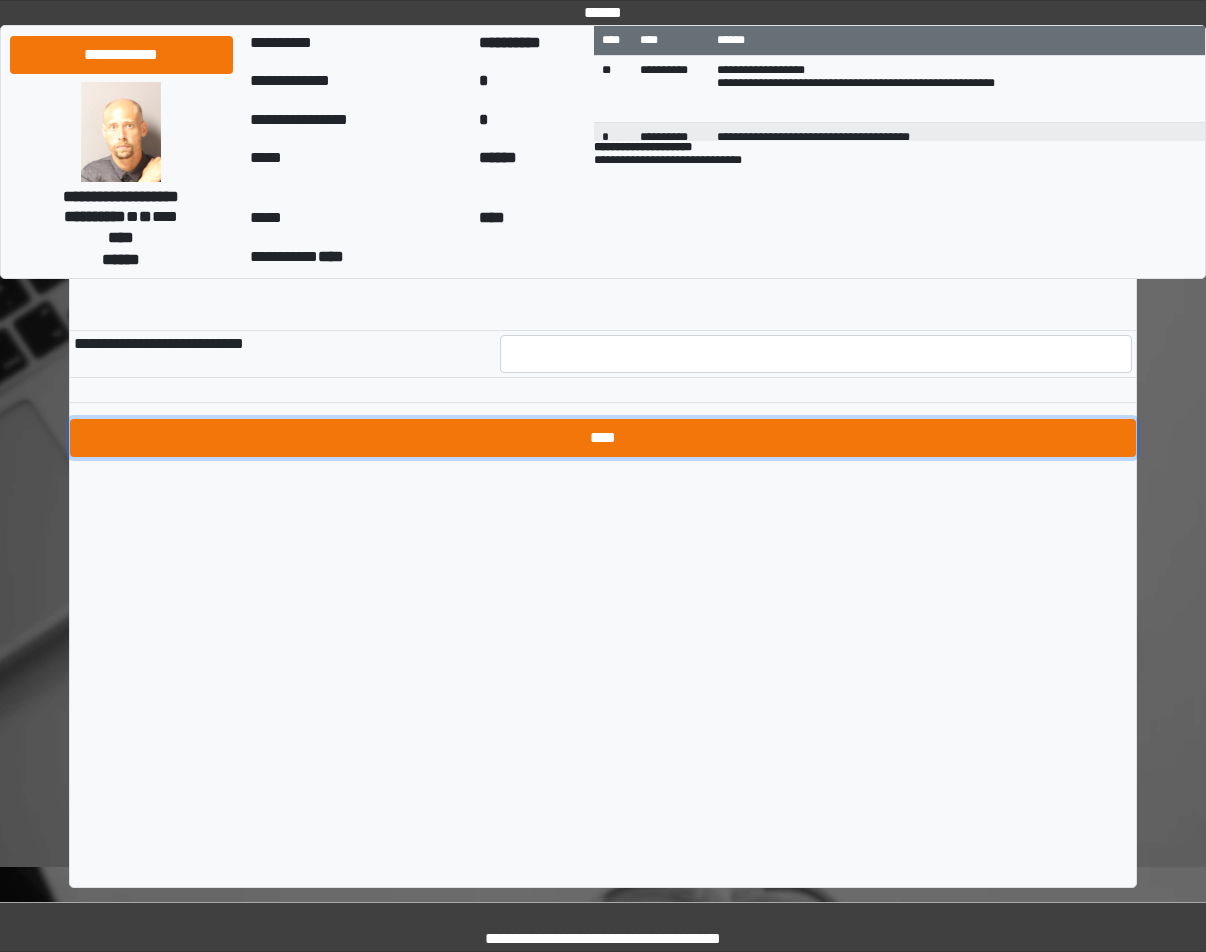 click on "****" at bounding box center [603, 438] 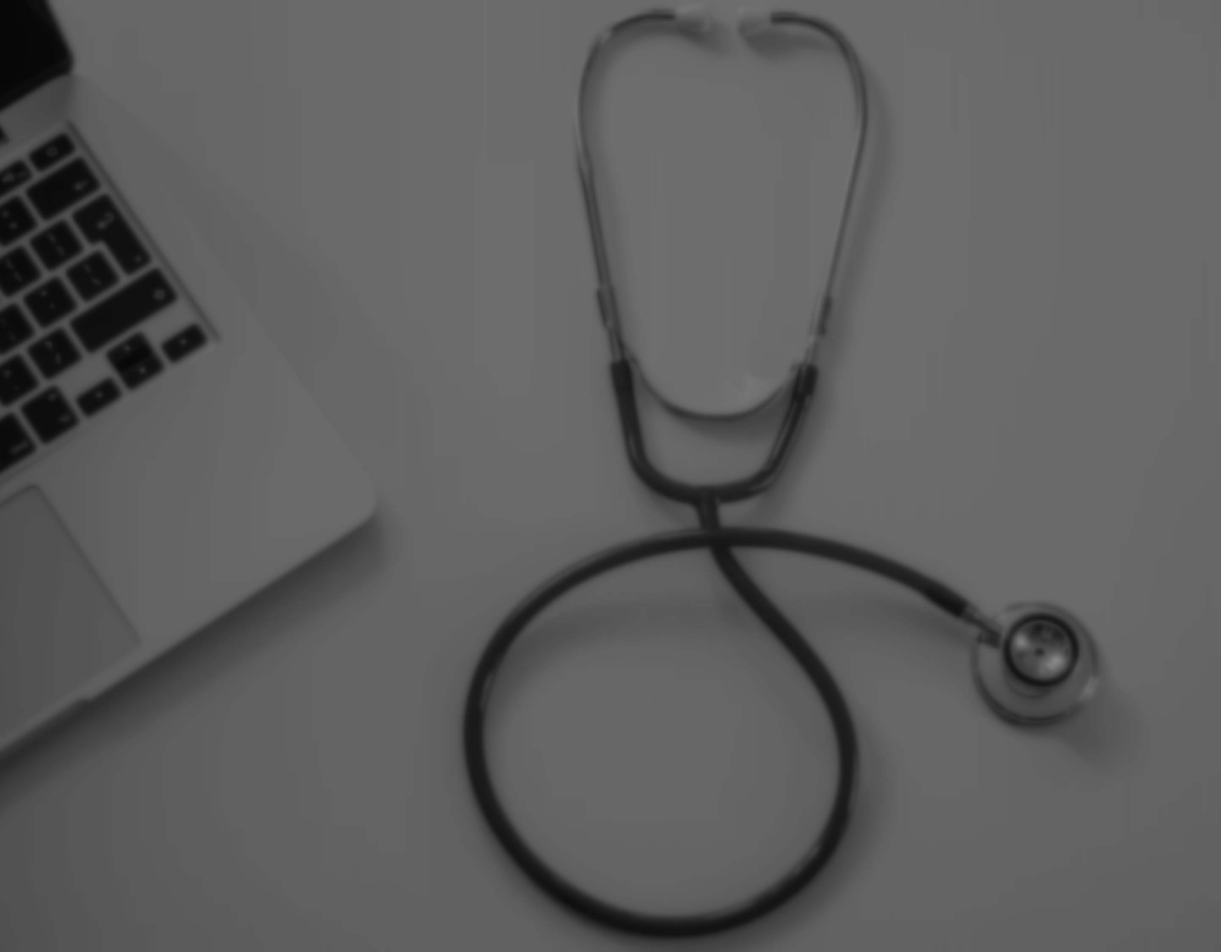 scroll, scrollTop: 0, scrollLeft: 0, axis: both 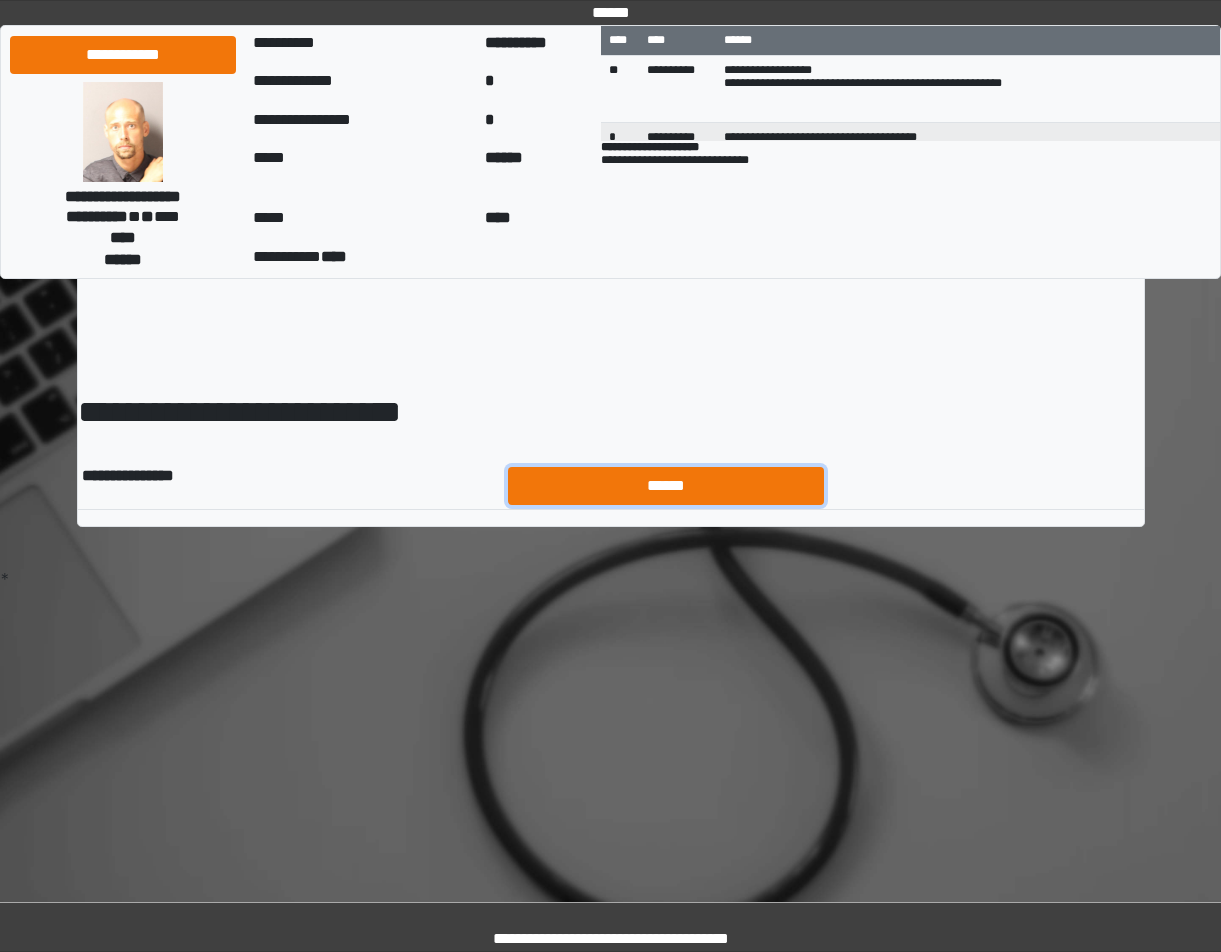 click on "******" at bounding box center (666, 486) 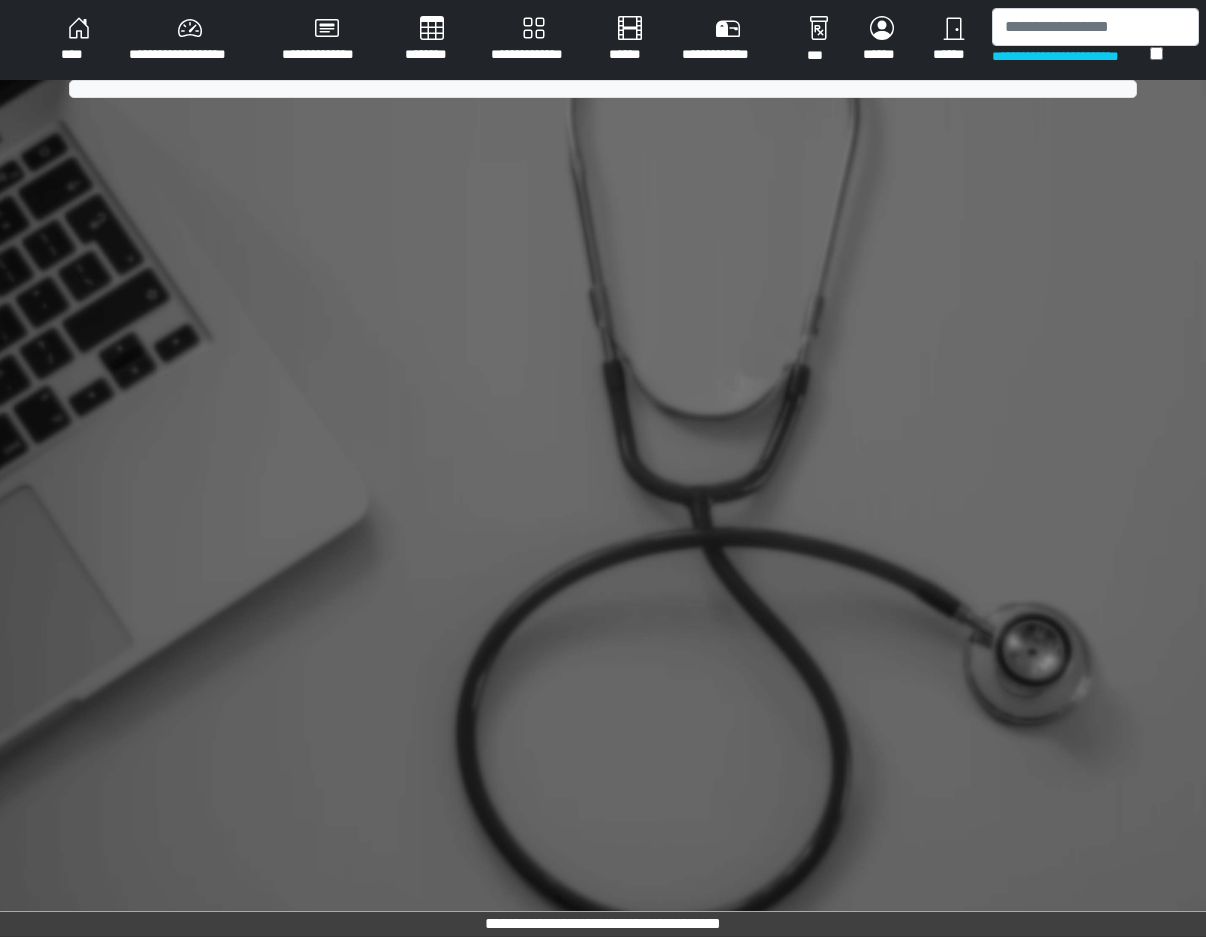 scroll, scrollTop: 0, scrollLeft: 0, axis: both 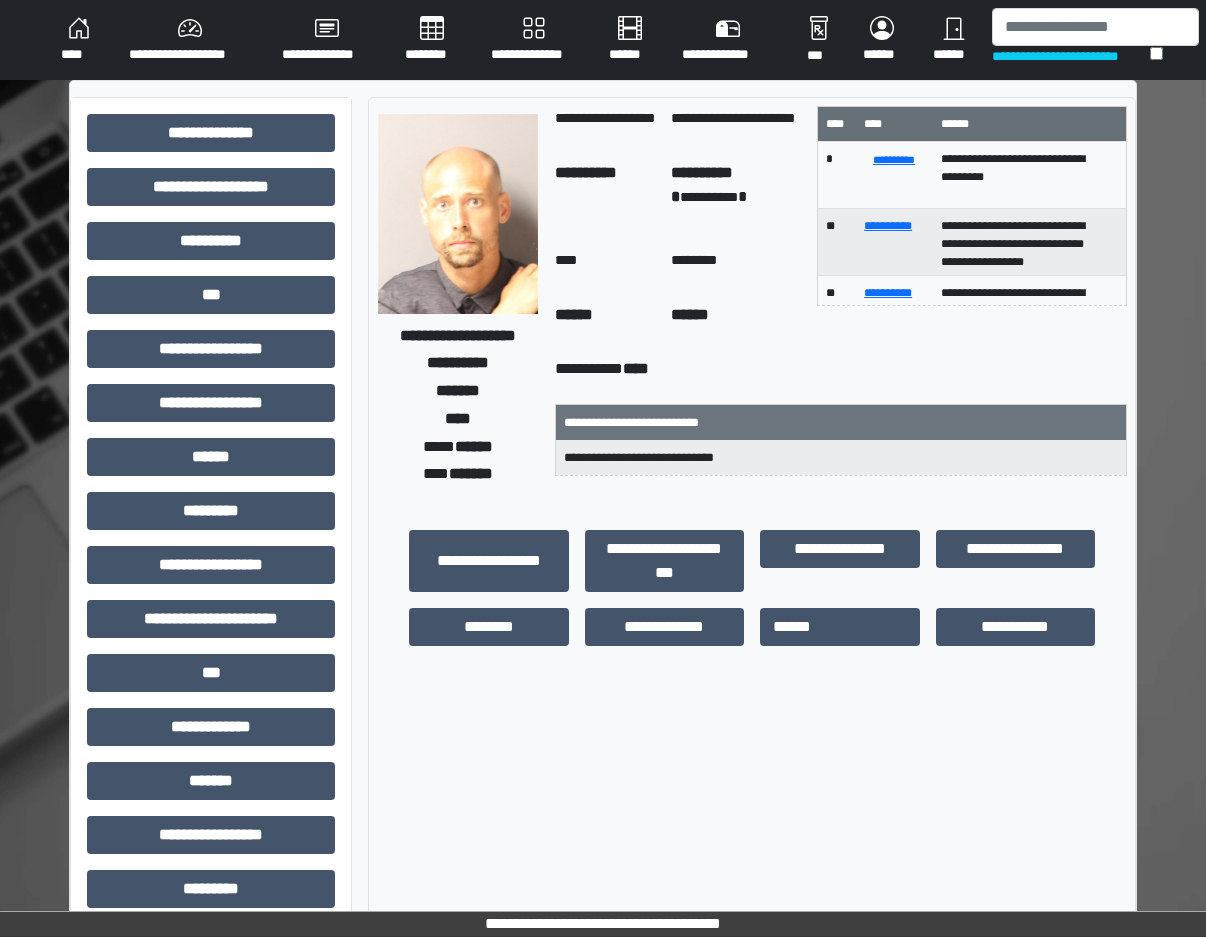 click on "********" at bounding box center (432, 40) 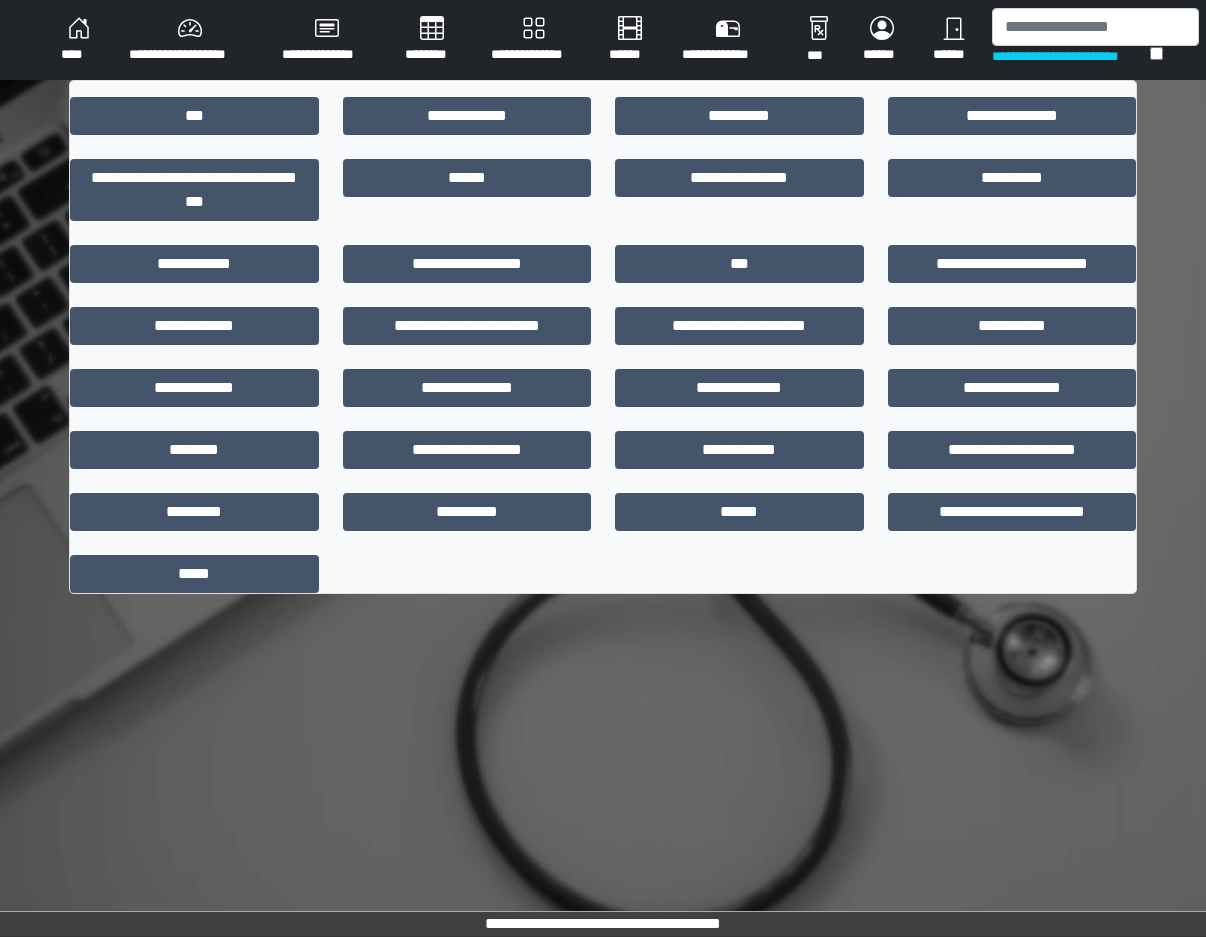 click on "**********" at bounding box center (603, 40) 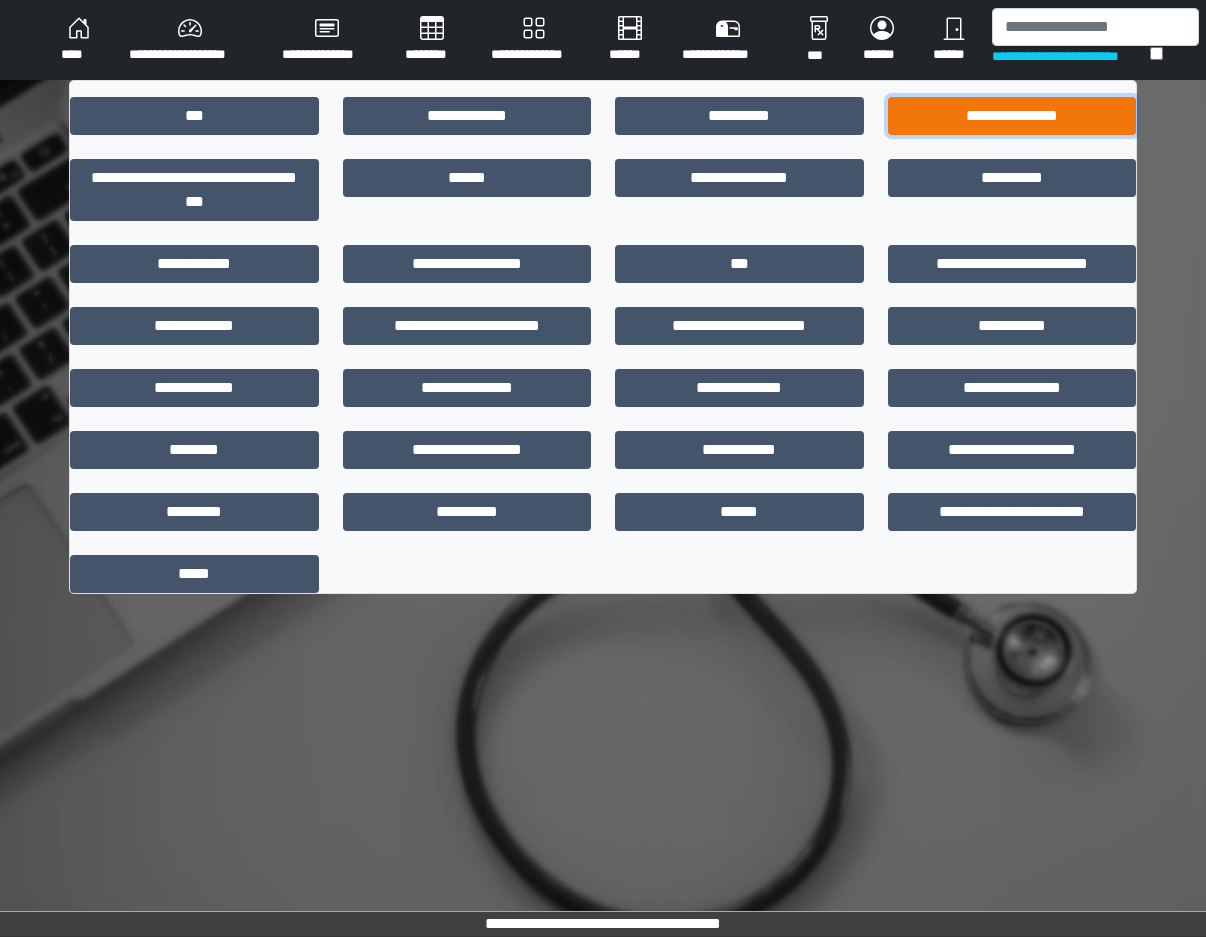 click on "**********" at bounding box center (1012, 116) 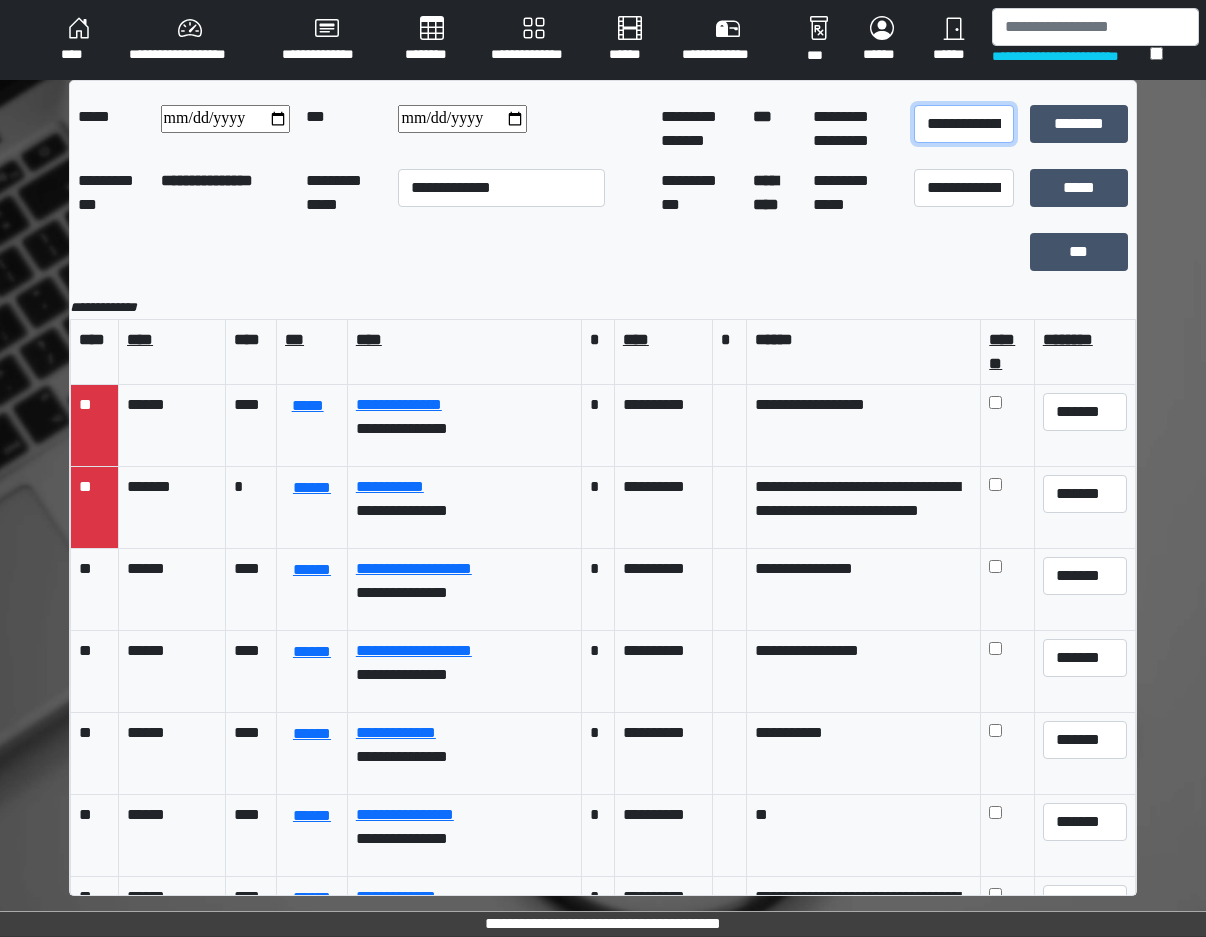 click on "**********" at bounding box center (964, 124) 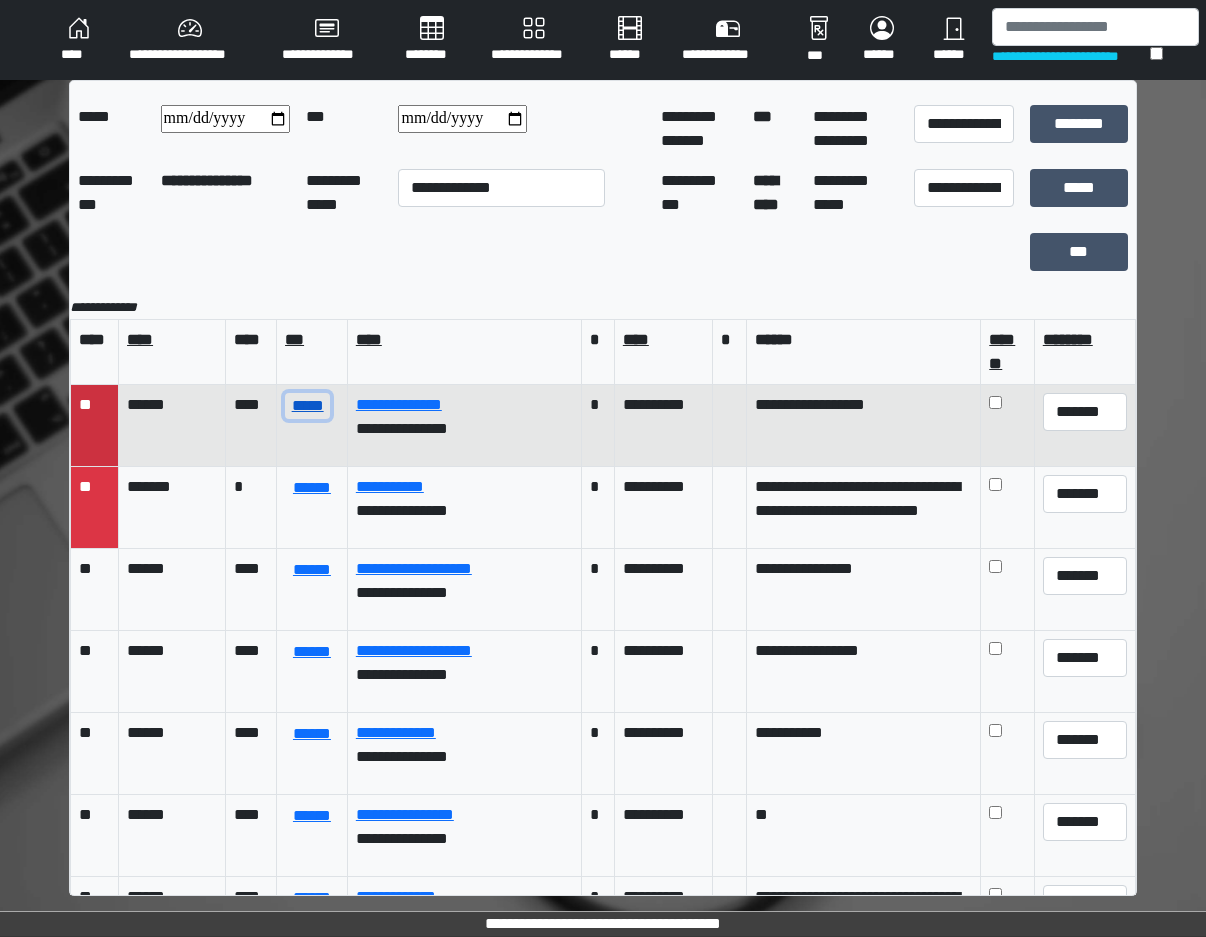 click on "*****" at bounding box center [307, 406] 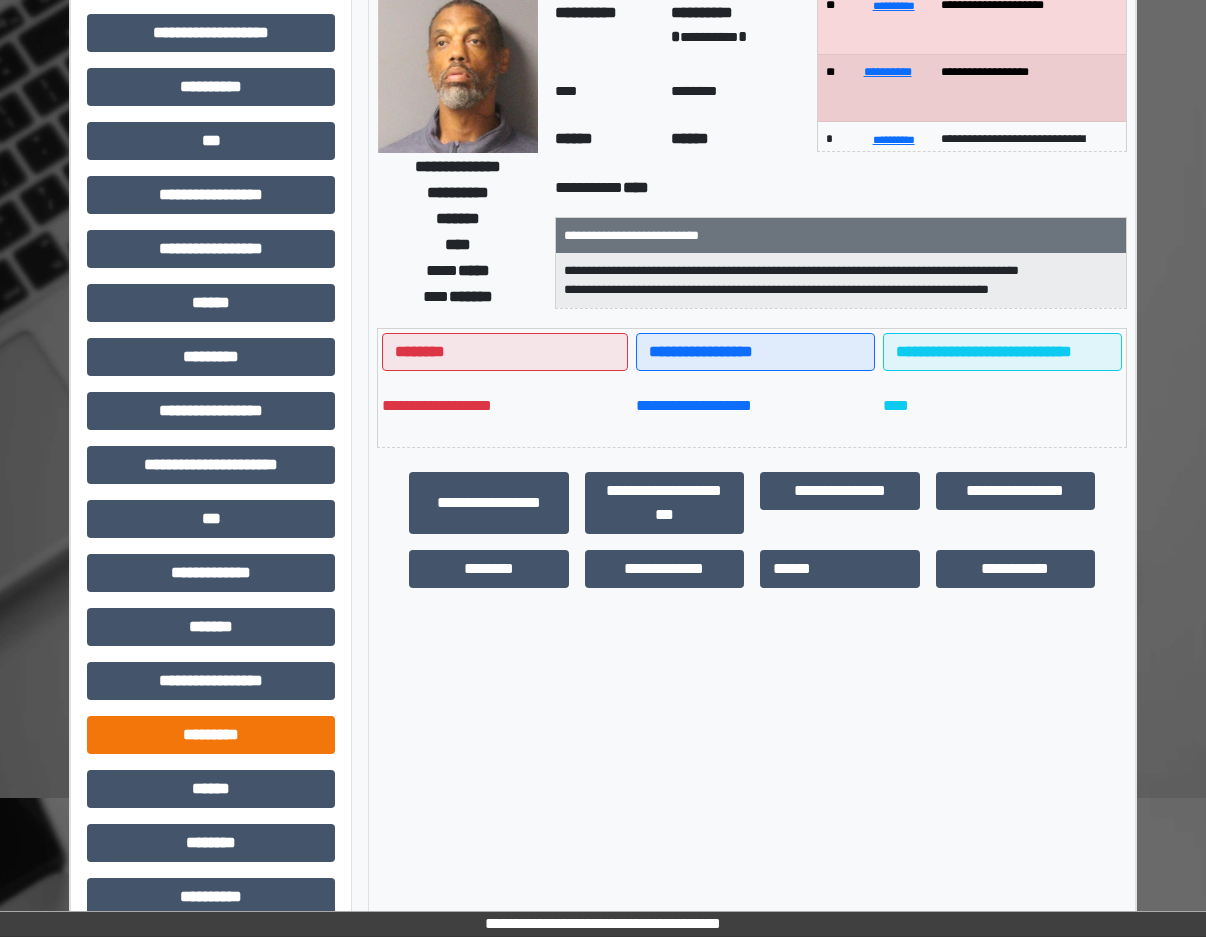 scroll, scrollTop: 237, scrollLeft: 0, axis: vertical 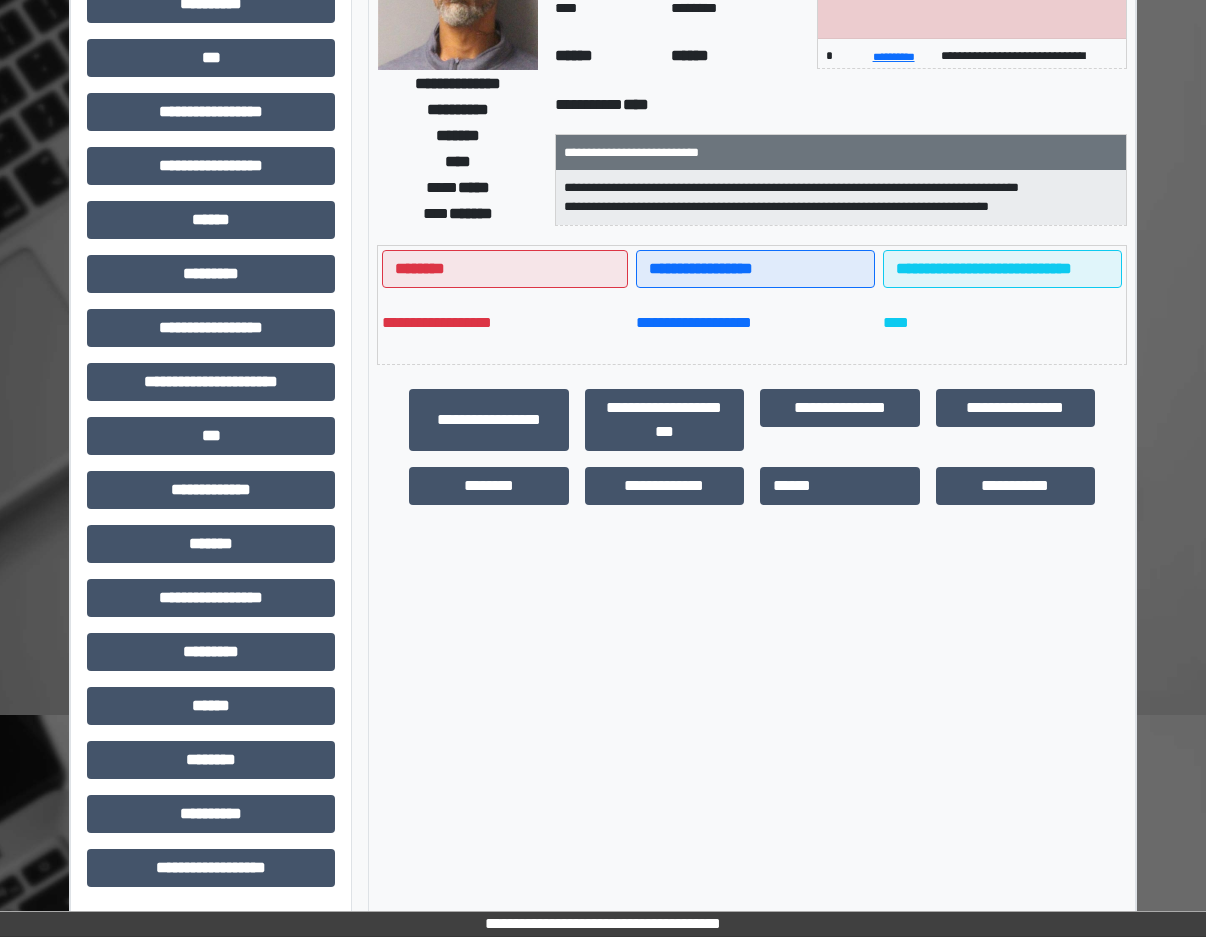 click on "**********" at bounding box center [211, 390] 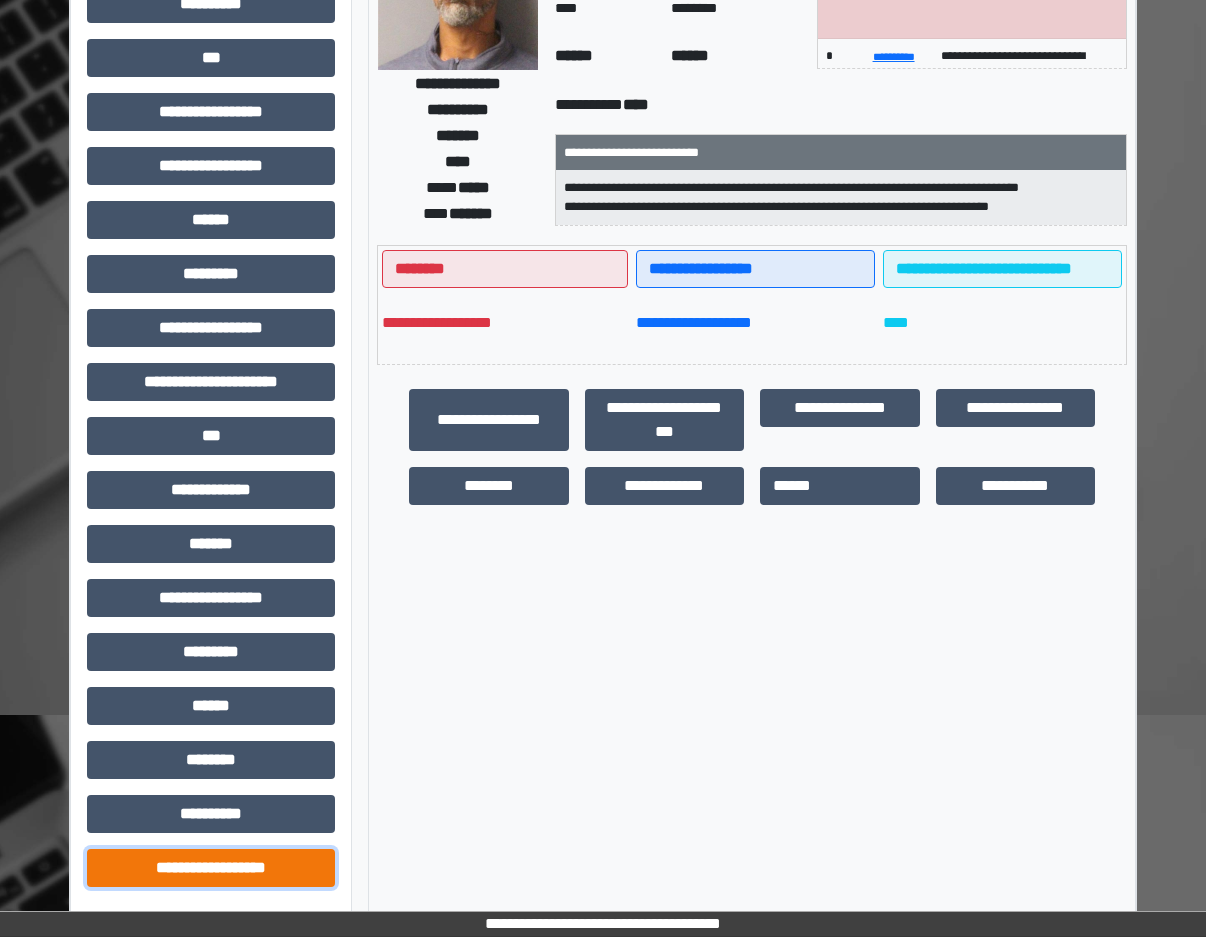 click on "**********" at bounding box center [211, 868] 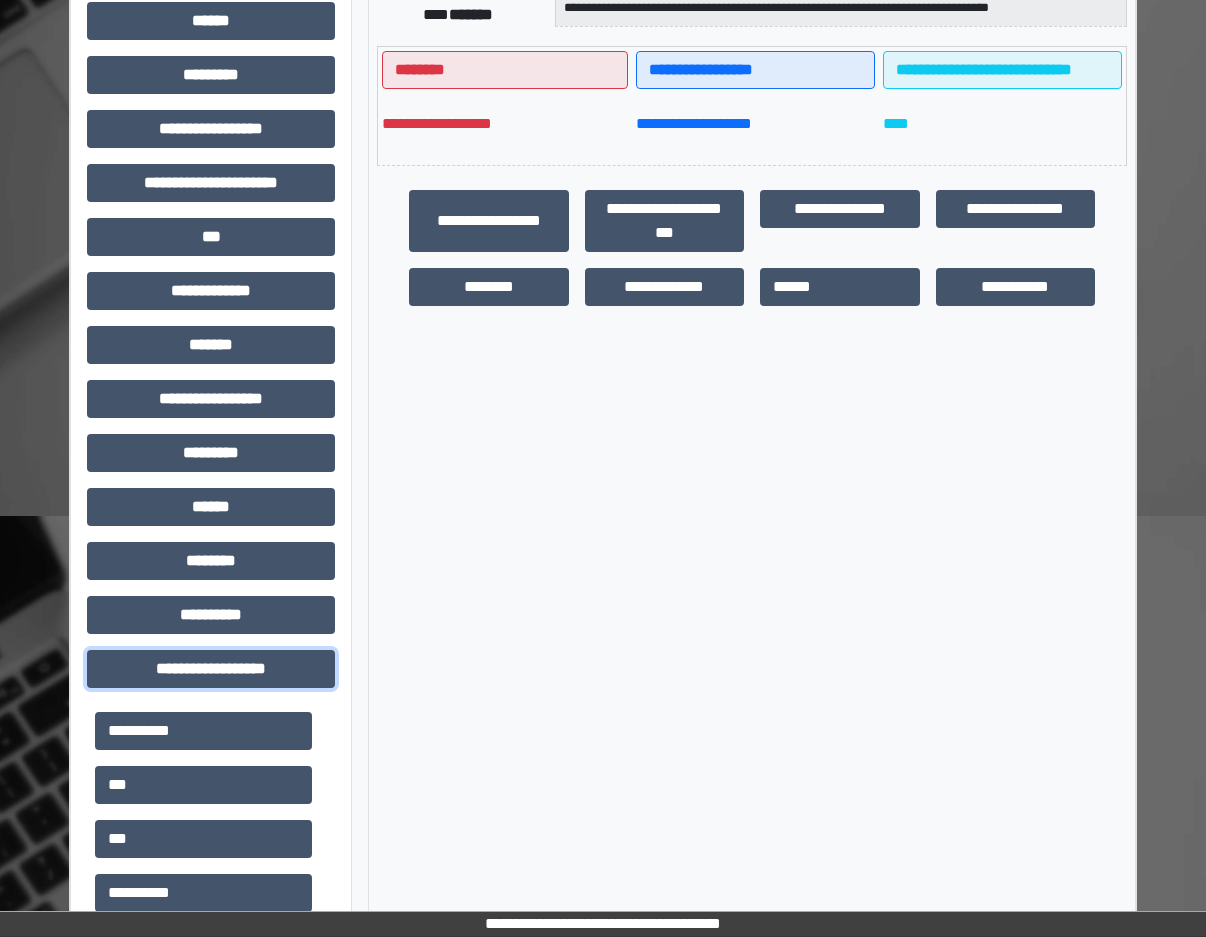 scroll, scrollTop: 437, scrollLeft: 0, axis: vertical 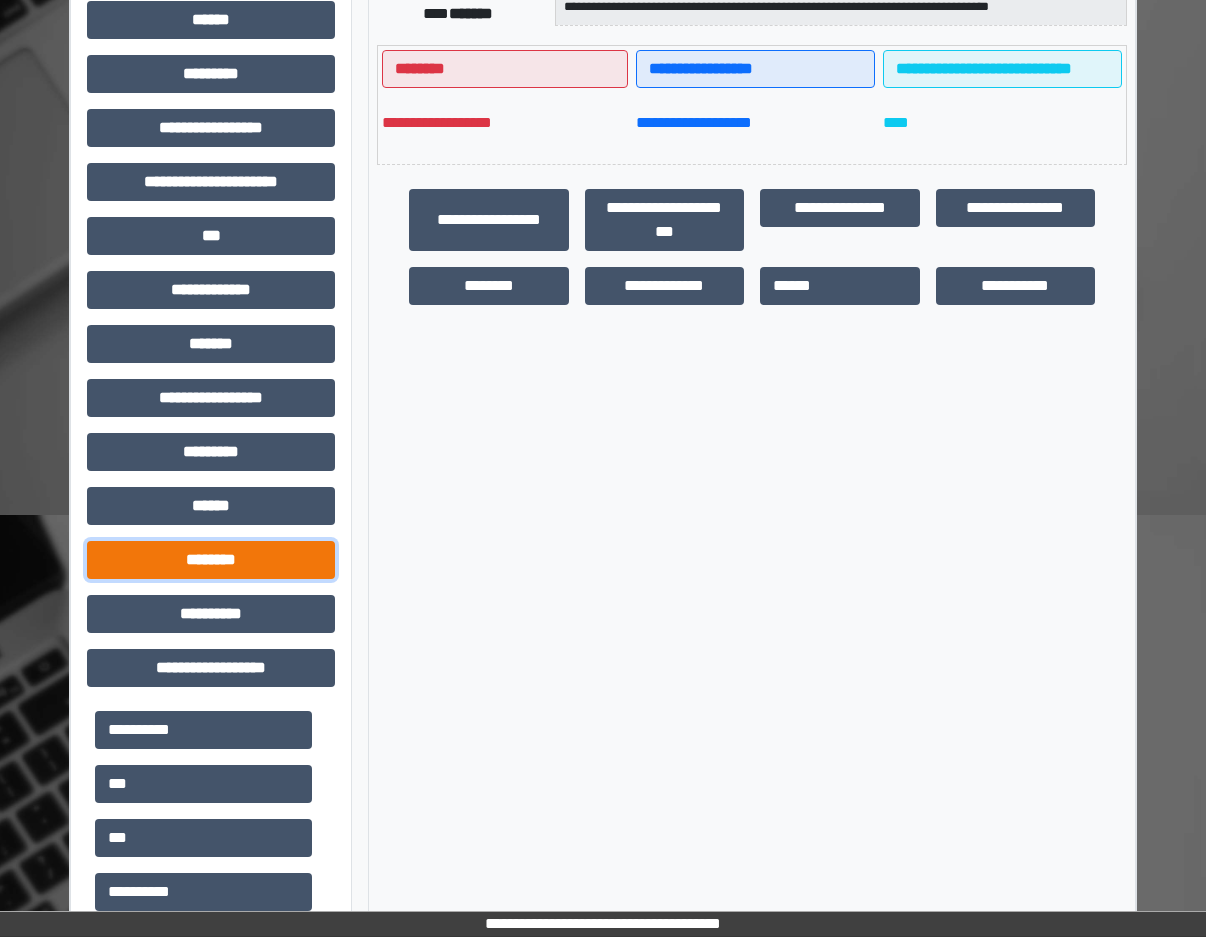 click on "********" at bounding box center (211, 560) 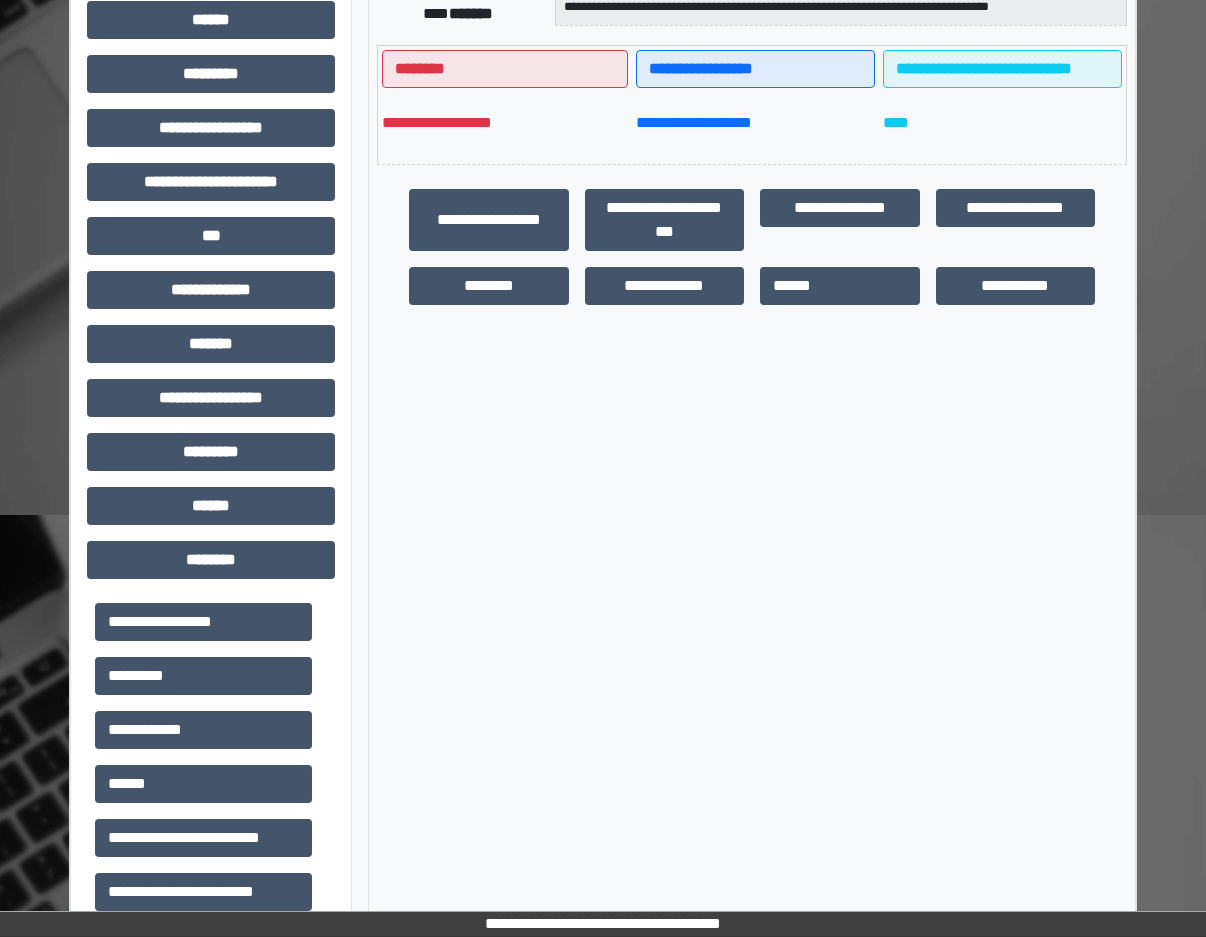 click on "*********" at bounding box center [203, 676] 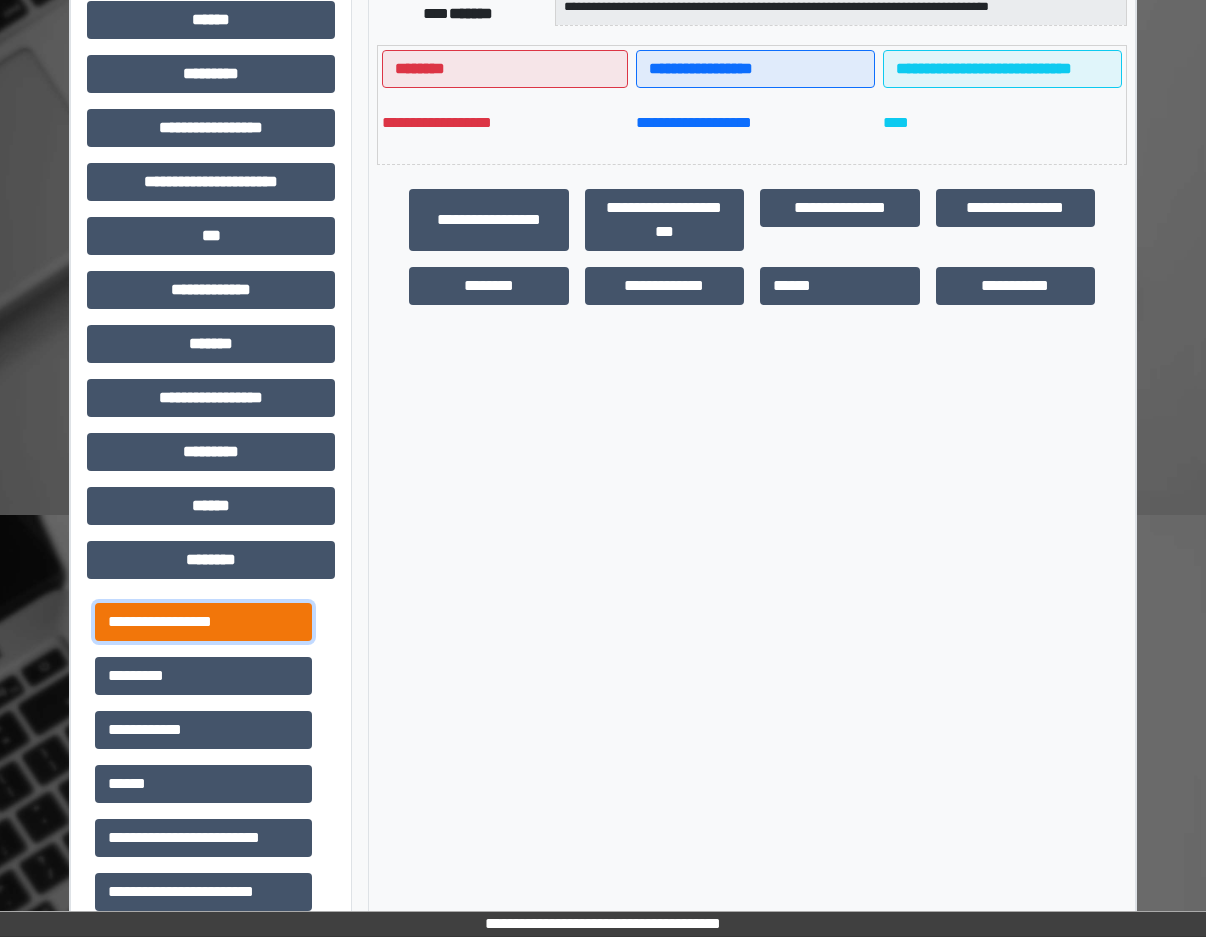 click on "**********" at bounding box center (203, 622) 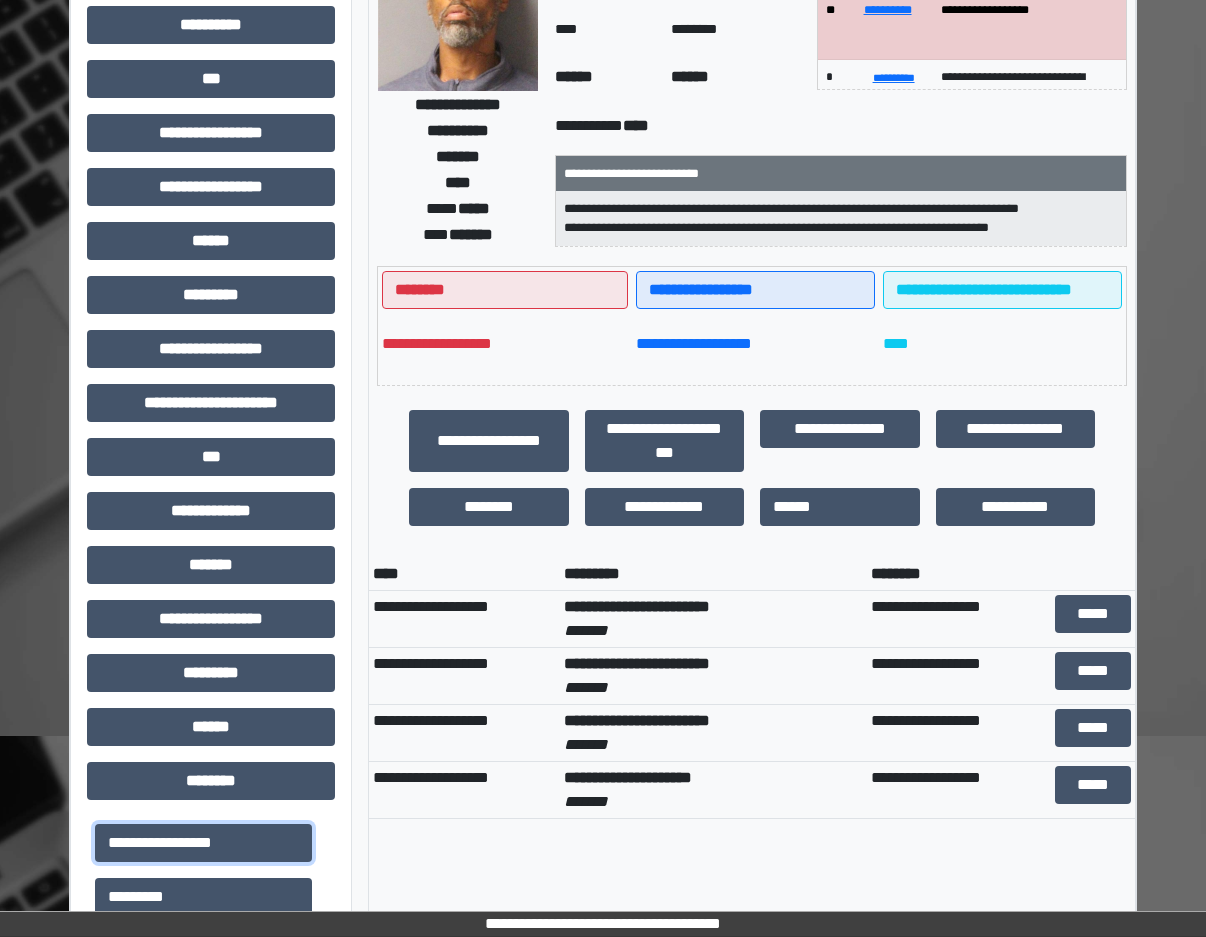 scroll, scrollTop: 0, scrollLeft: 0, axis: both 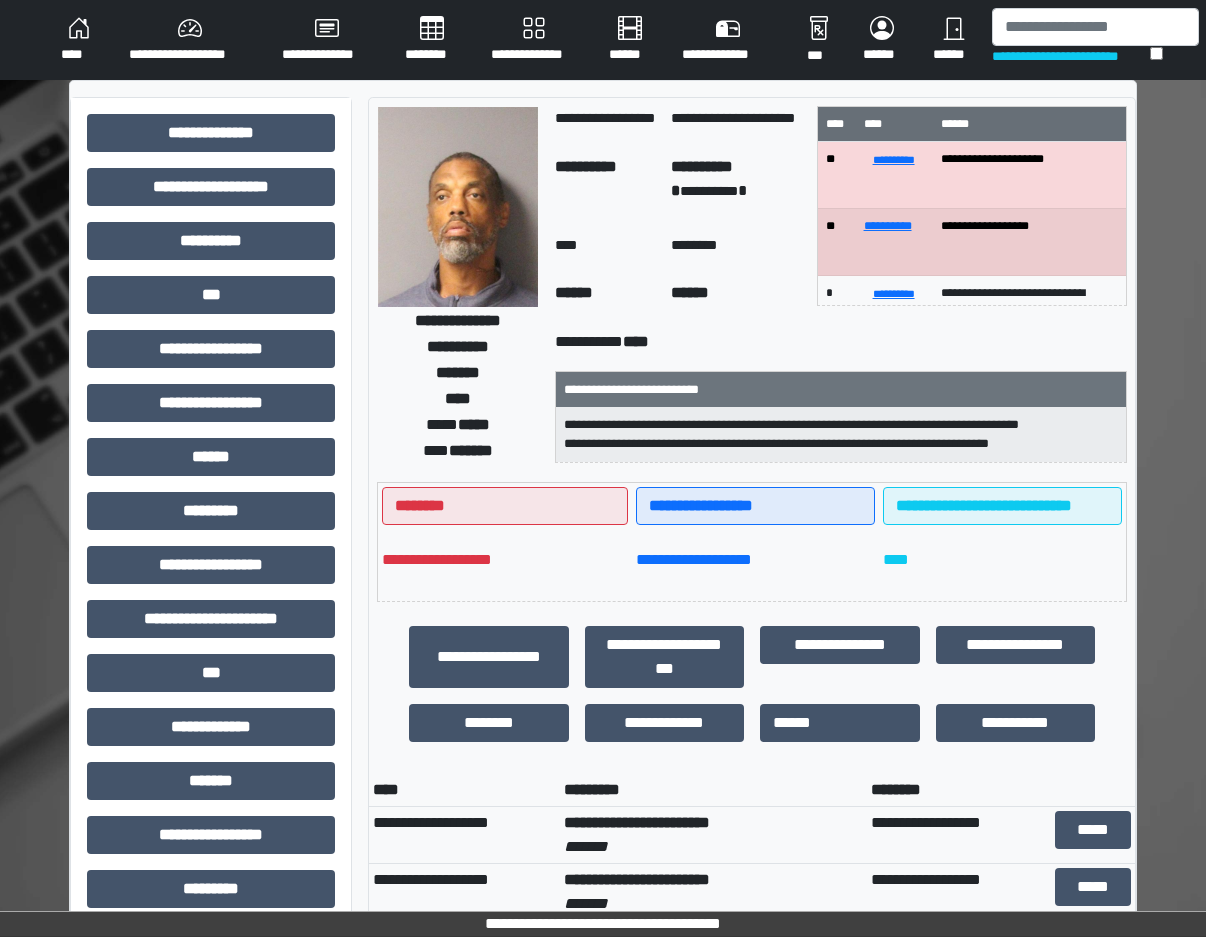 click on "**********" at bounding box center (841, 434) 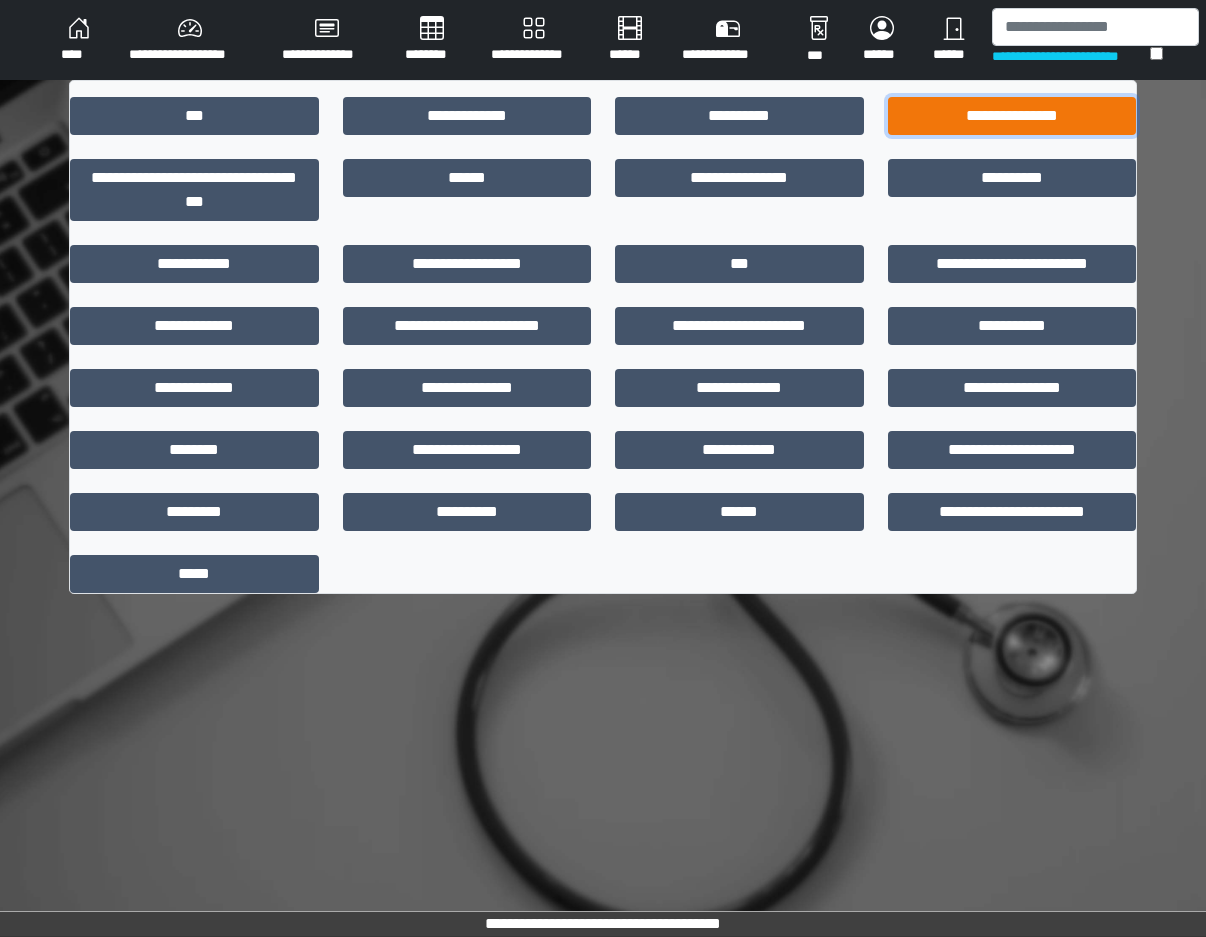 click on "**********" at bounding box center (1012, 116) 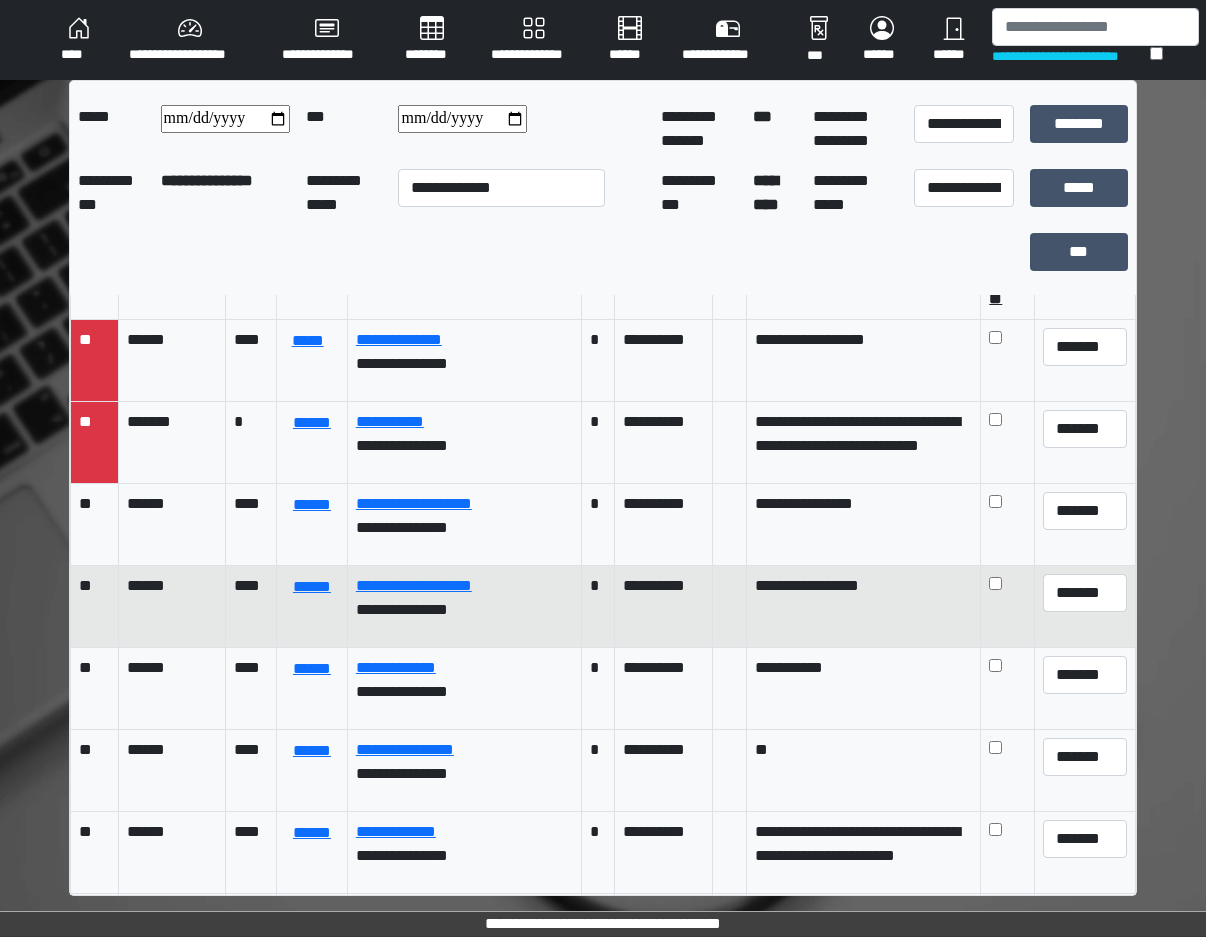 scroll, scrollTop: 100, scrollLeft: 0, axis: vertical 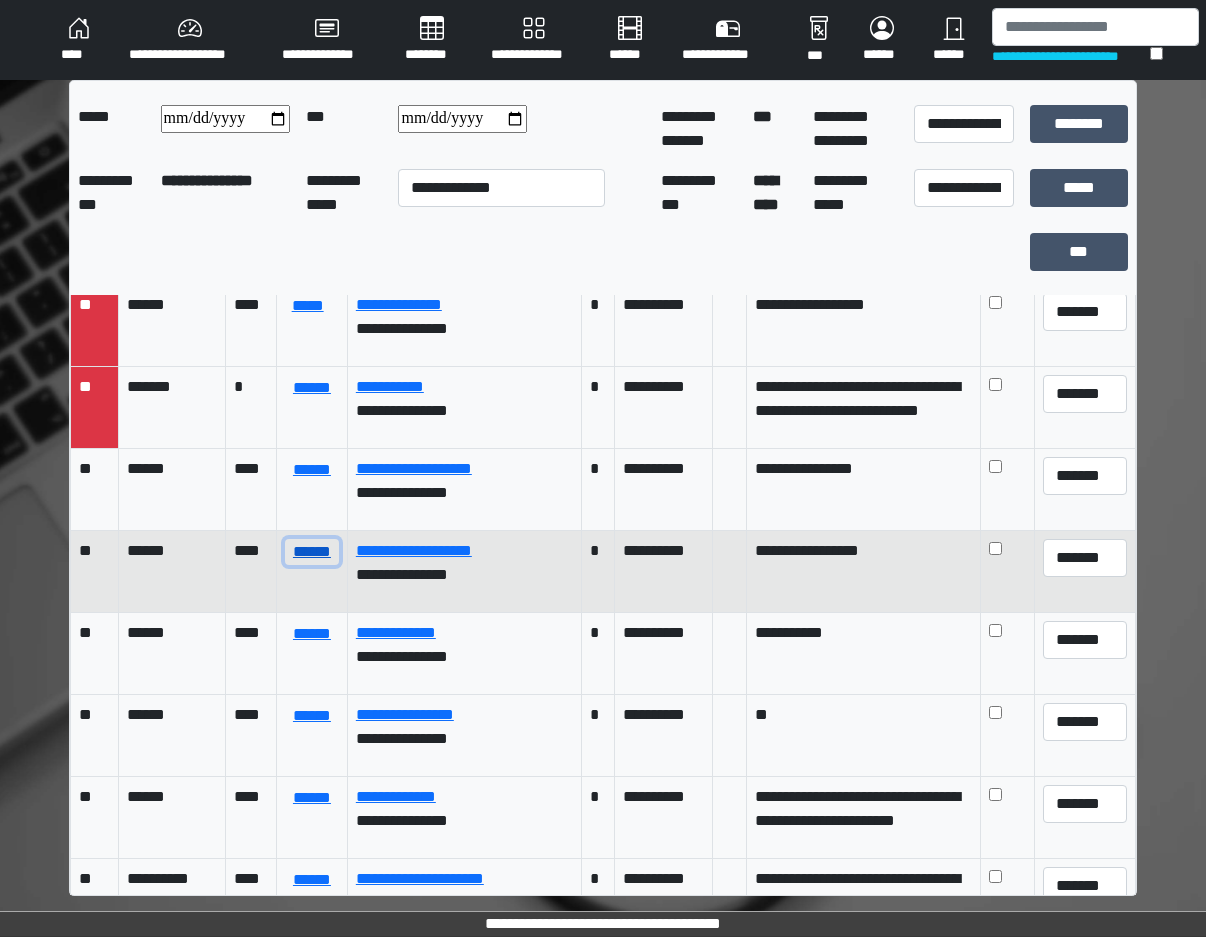 click on "******" at bounding box center [312, 552] 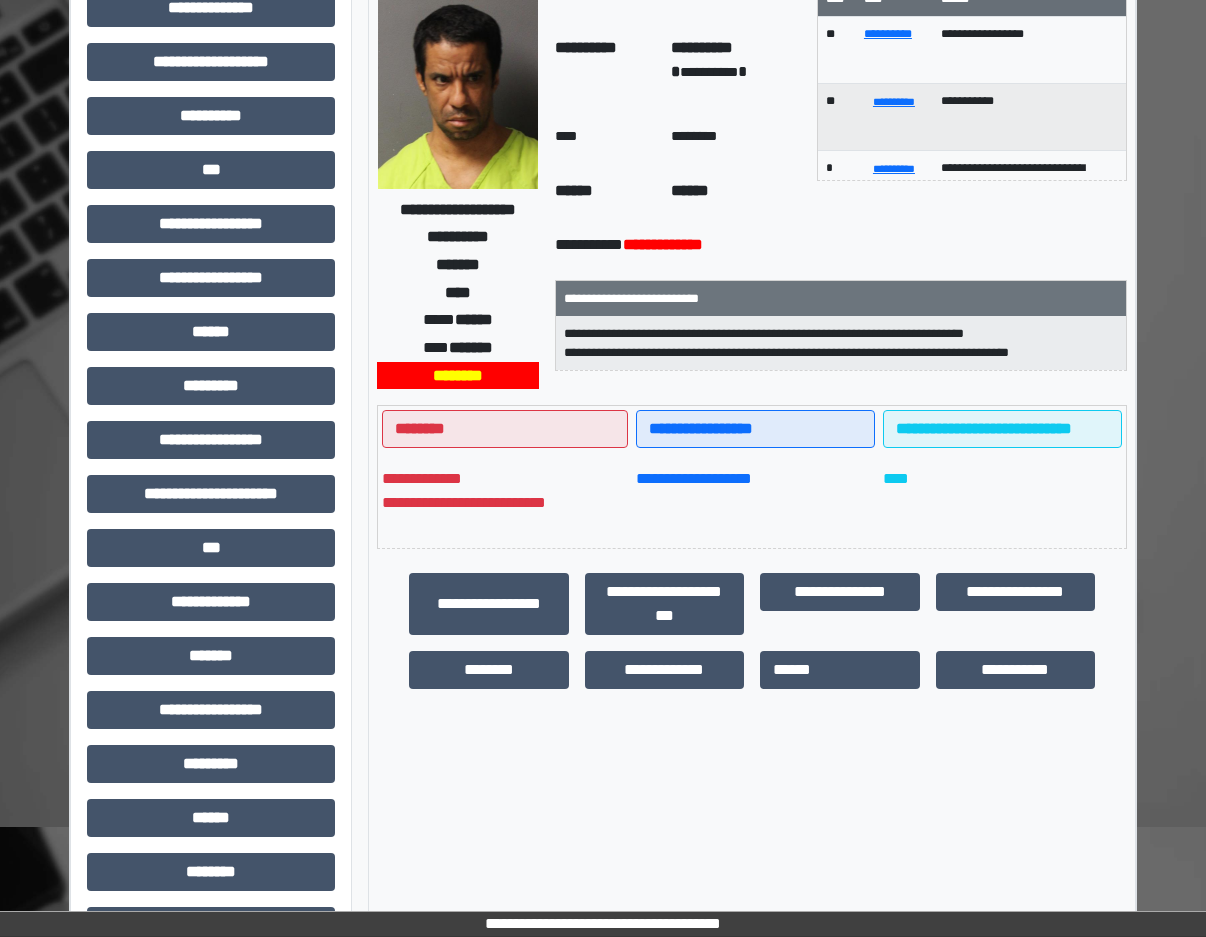 scroll, scrollTop: 237, scrollLeft: 0, axis: vertical 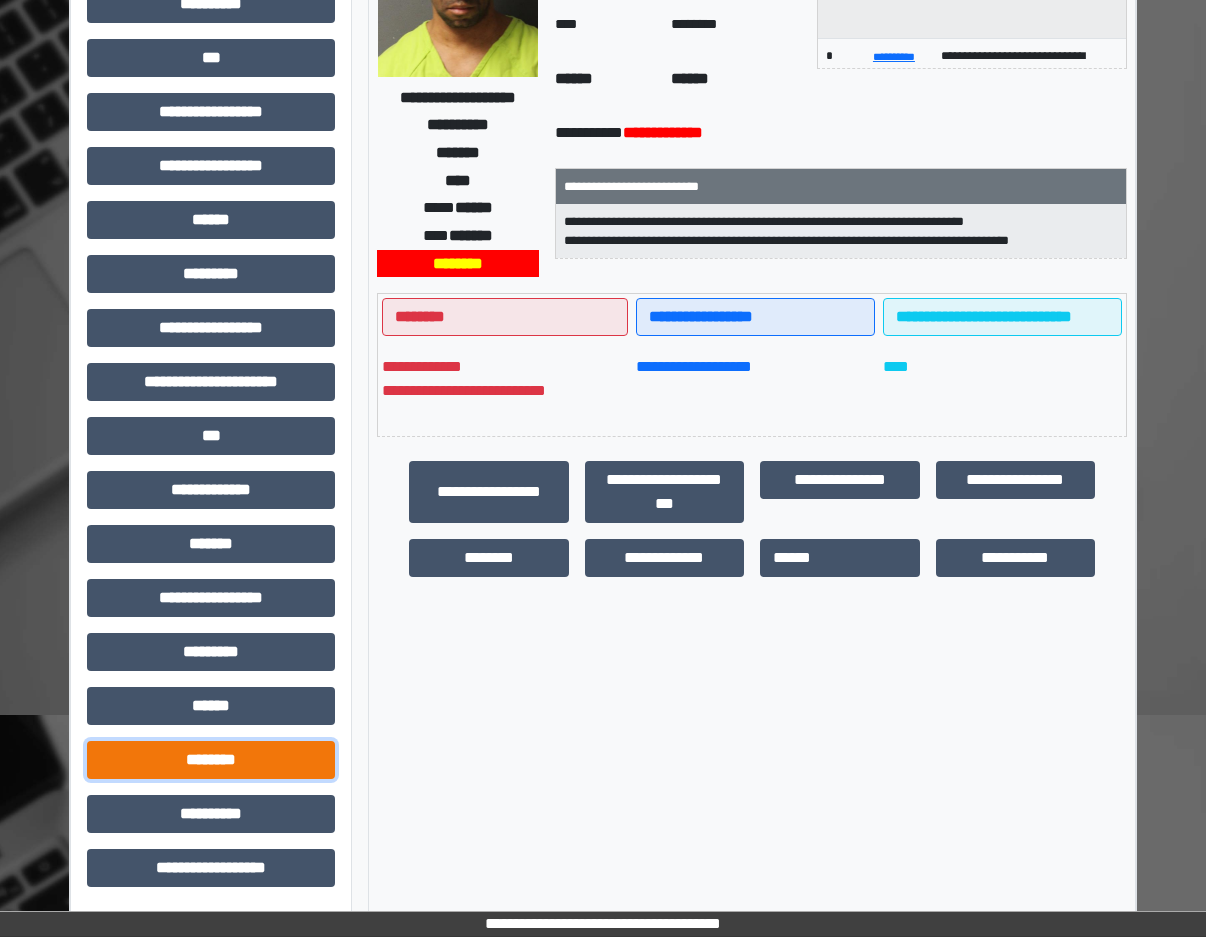 click on "********" at bounding box center [211, 760] 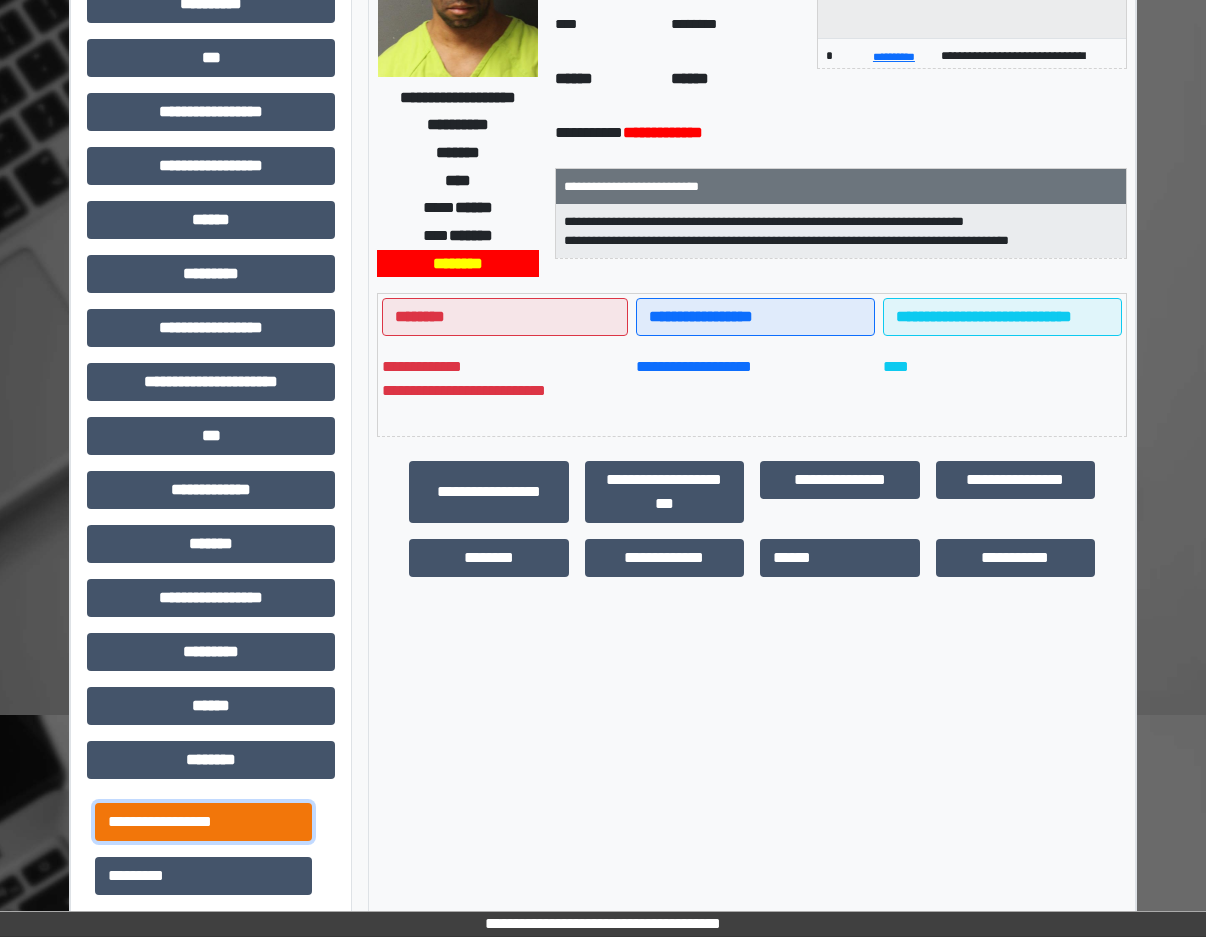 click on "**********" at bounding box center (203, 822) 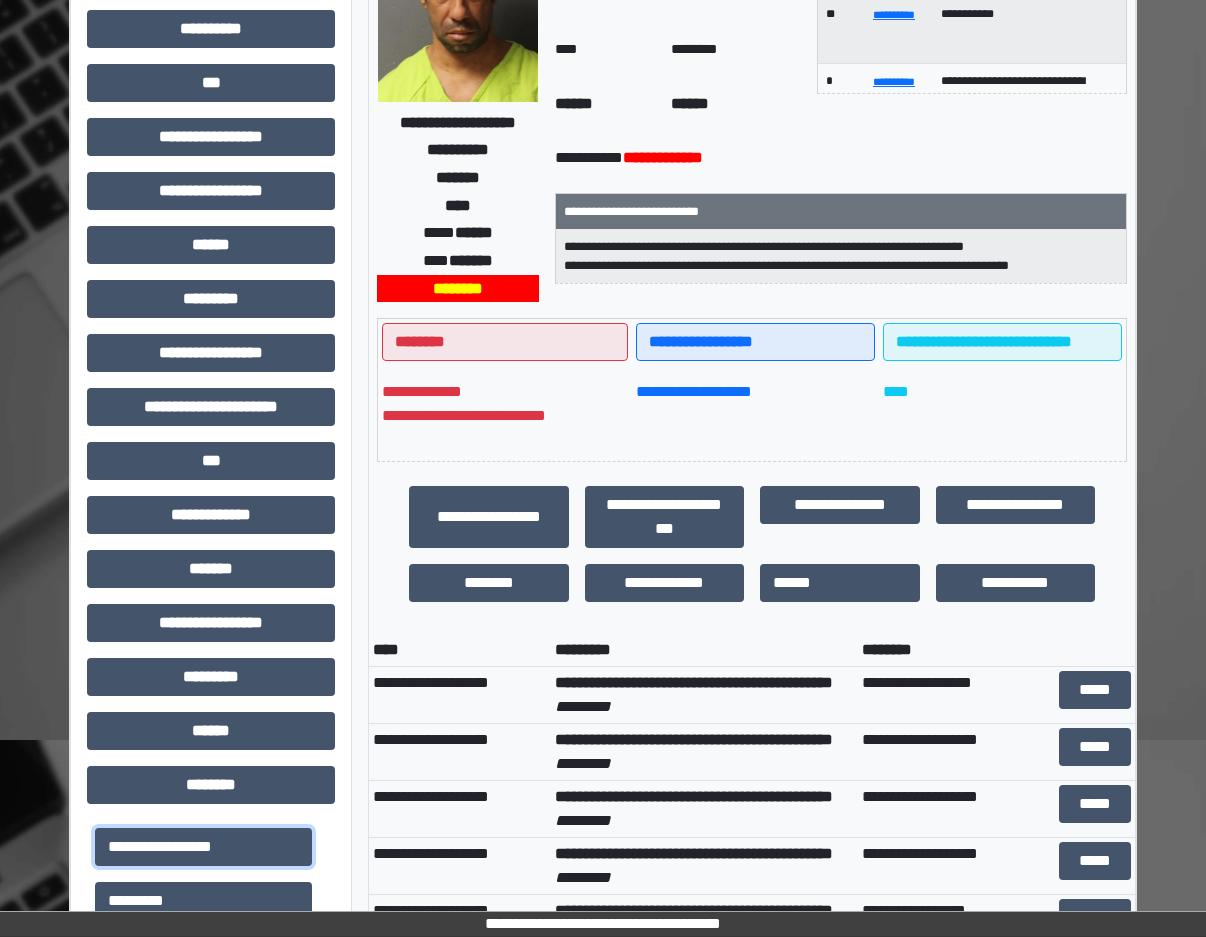 scroll, scrollTop: 0, scrollLeft: 0, axis: both 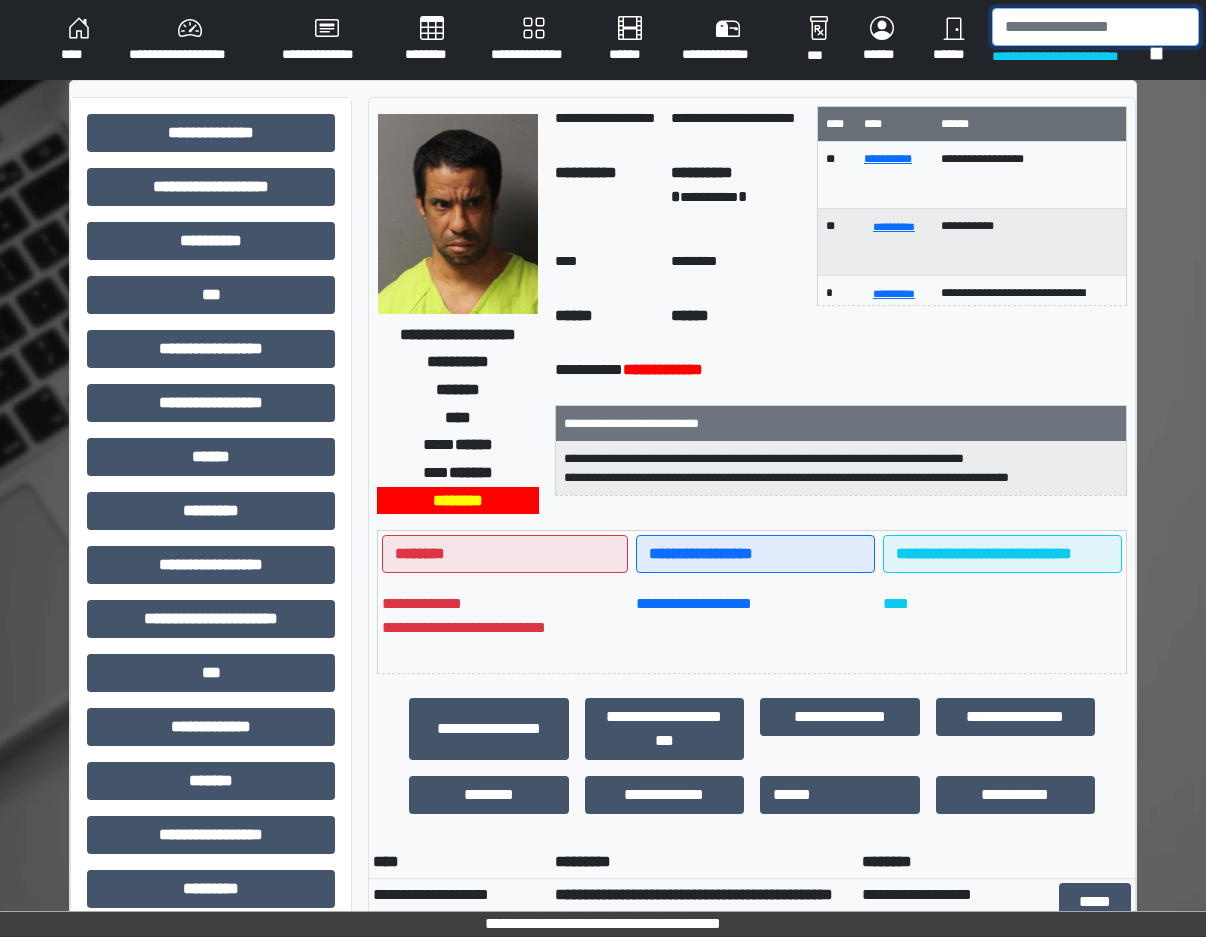 click at bounding box center [1095, 27] 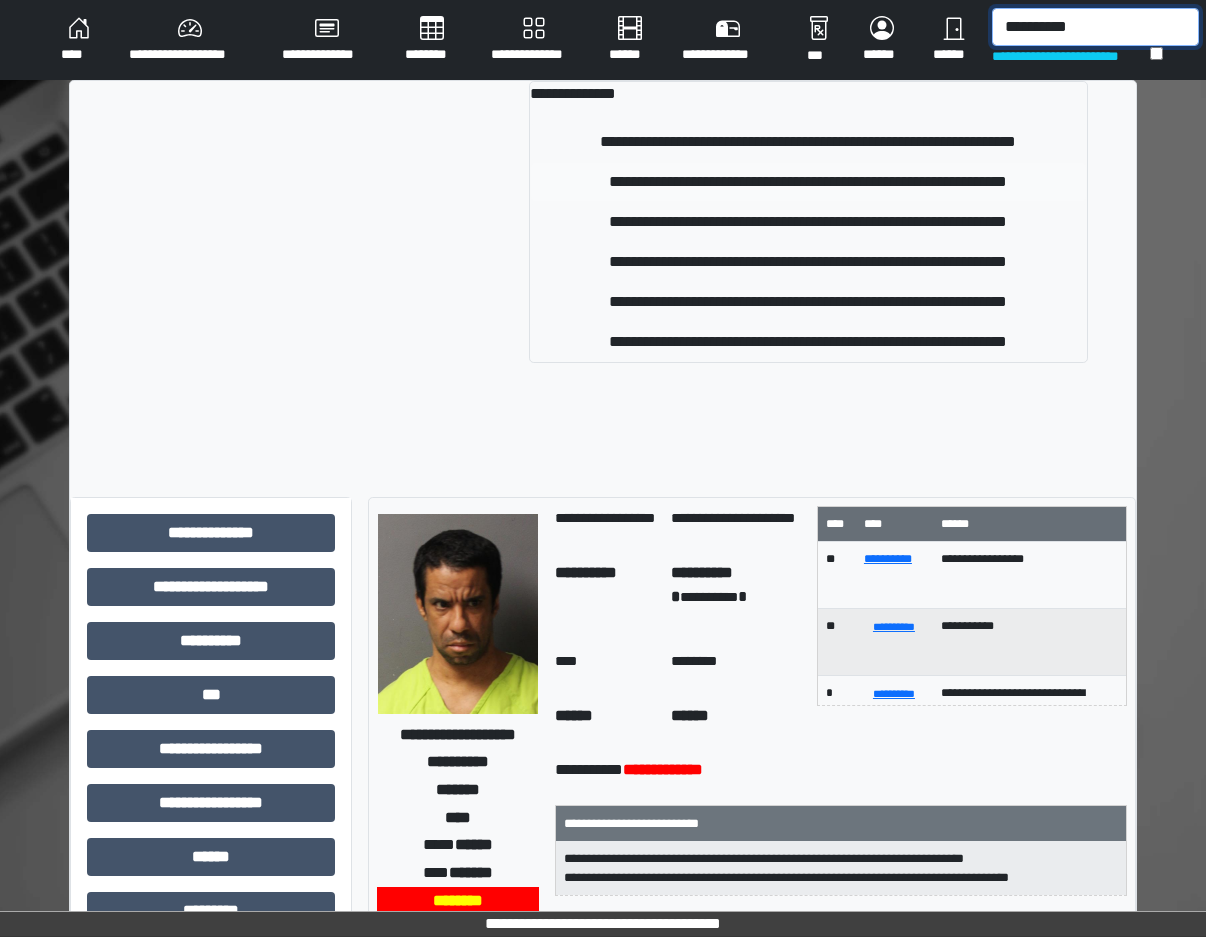 type on "*********" 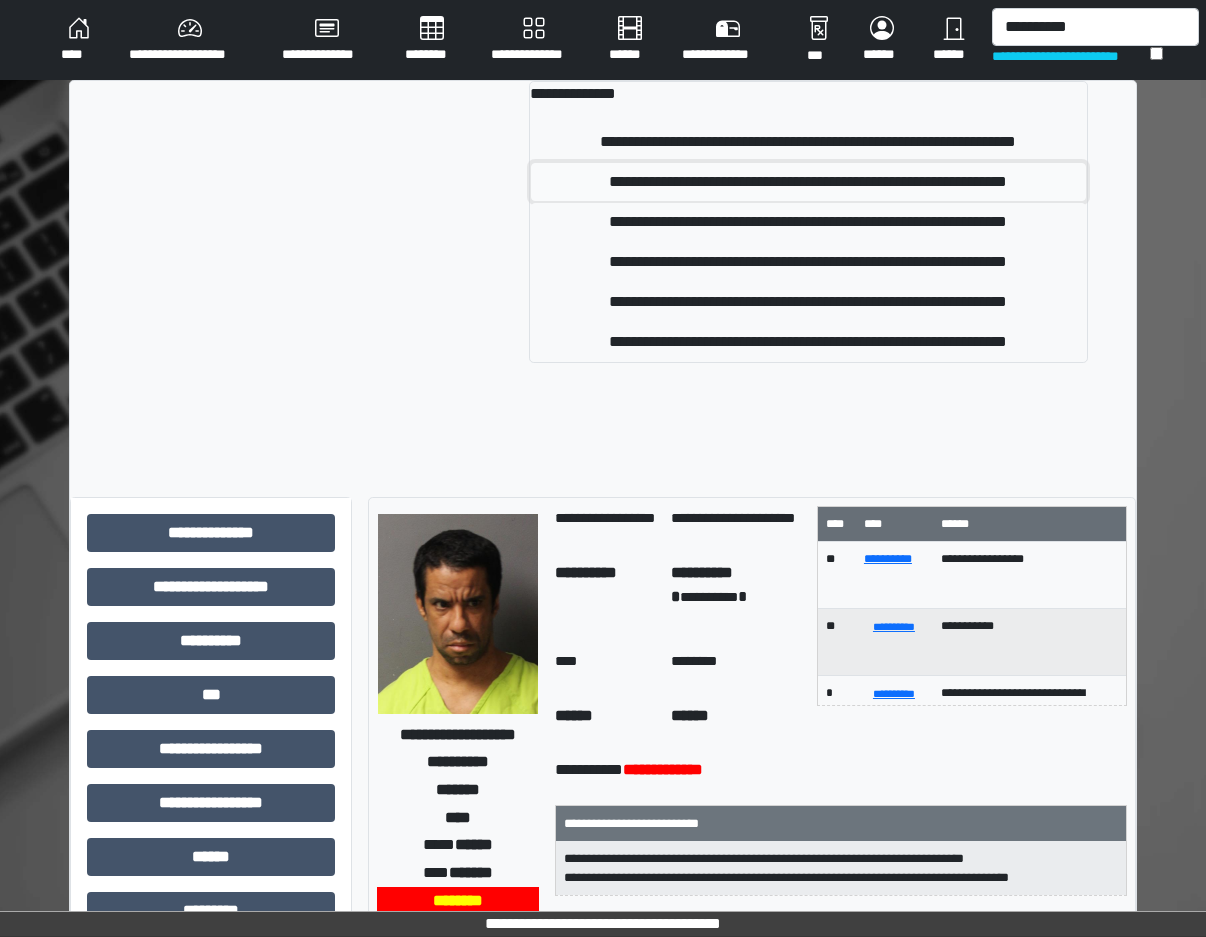 click on "**********" at bounding box center [808, 182] 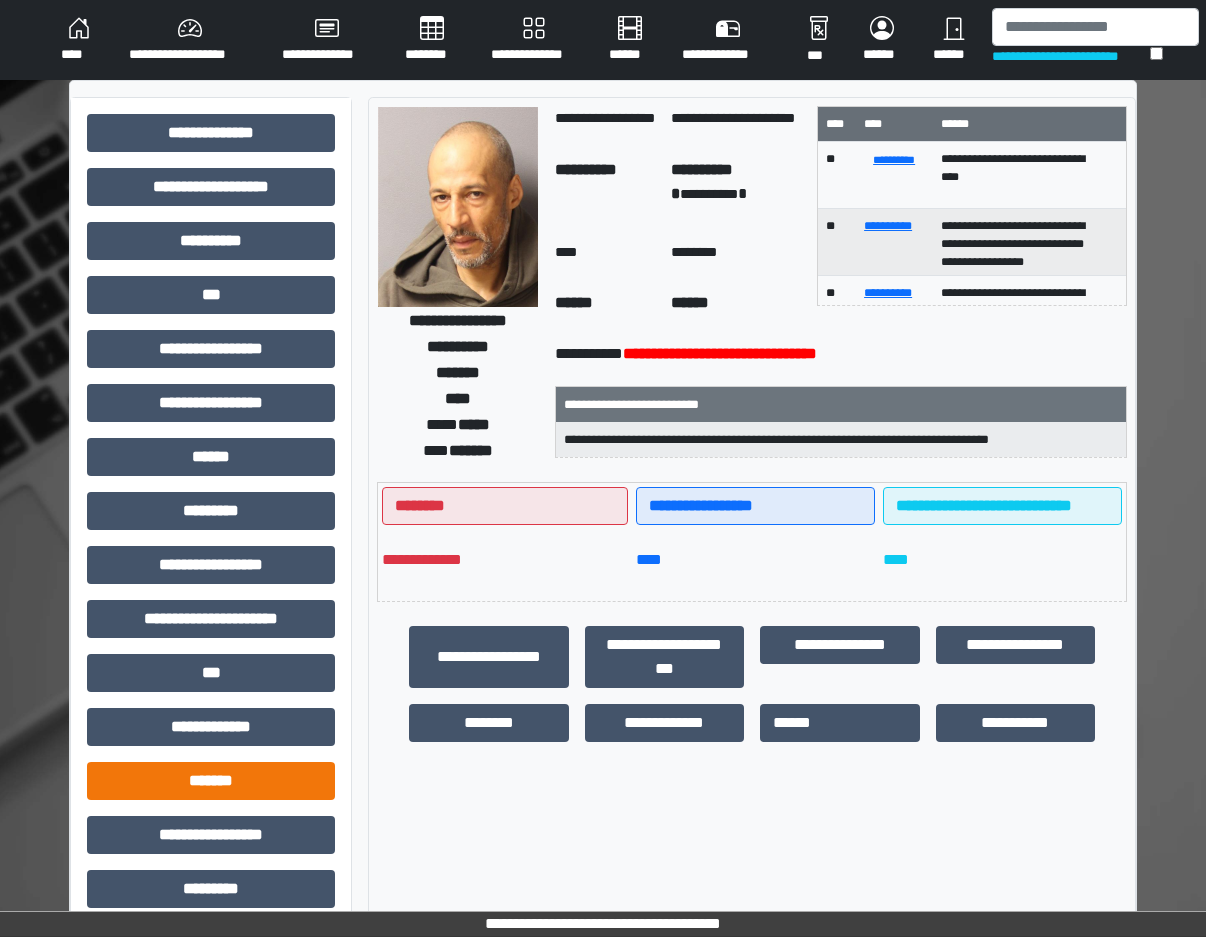 scroll, scrollTop: 237, scrollLeft: 0, axis: vertical 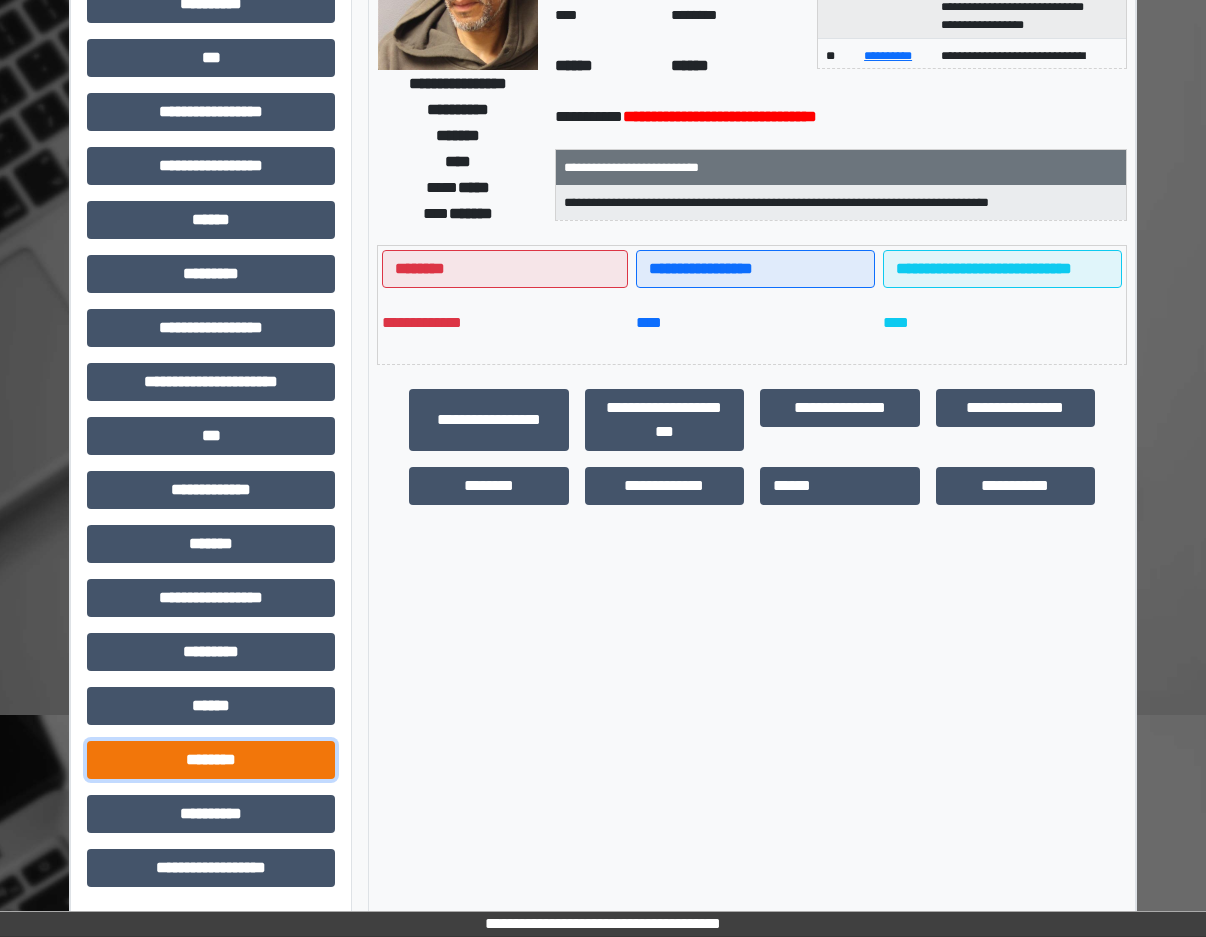 click on "********" at bounding box center [211, 760] 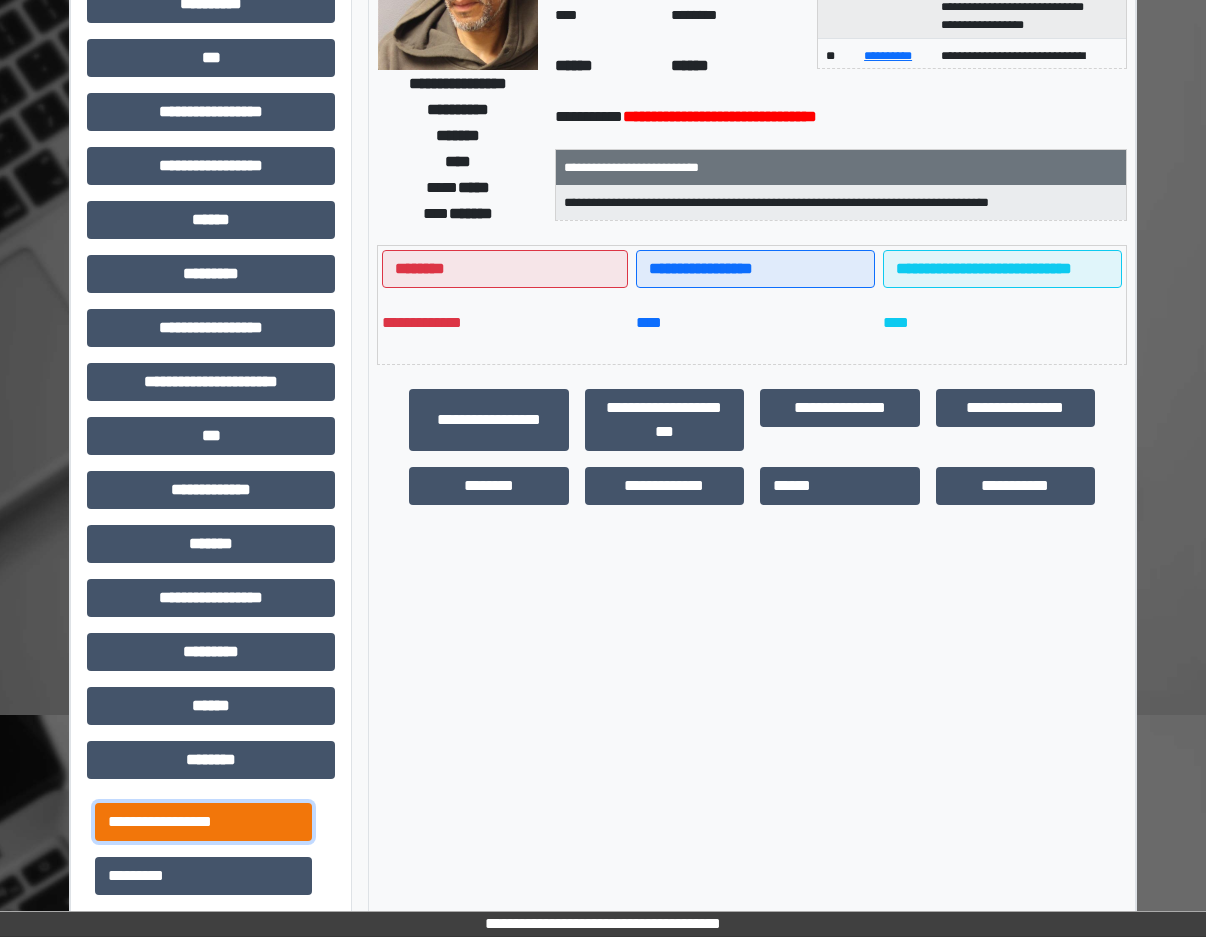 click on "**********" at bounding box center [203, 822] 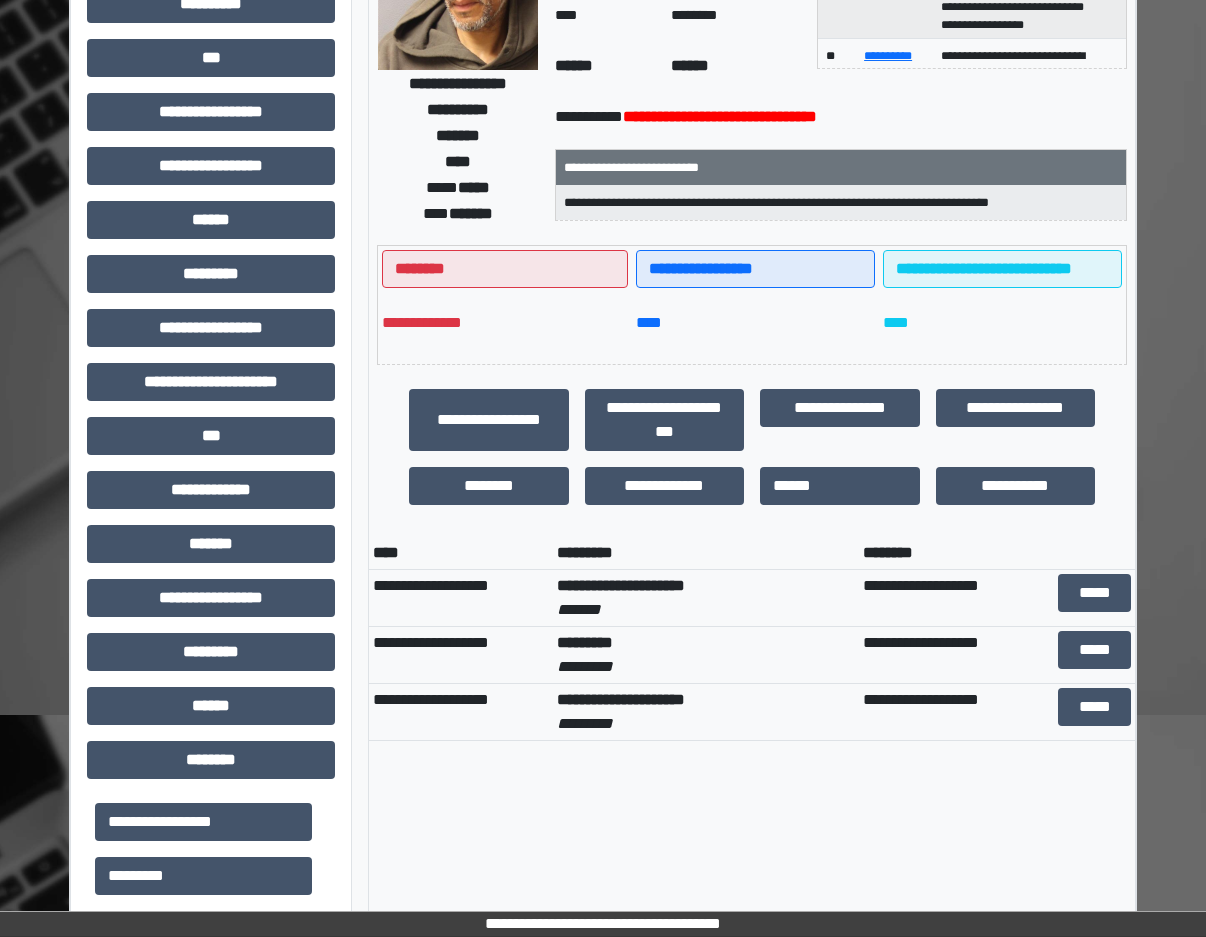 click on "**********" at bounding box center [752, 777] 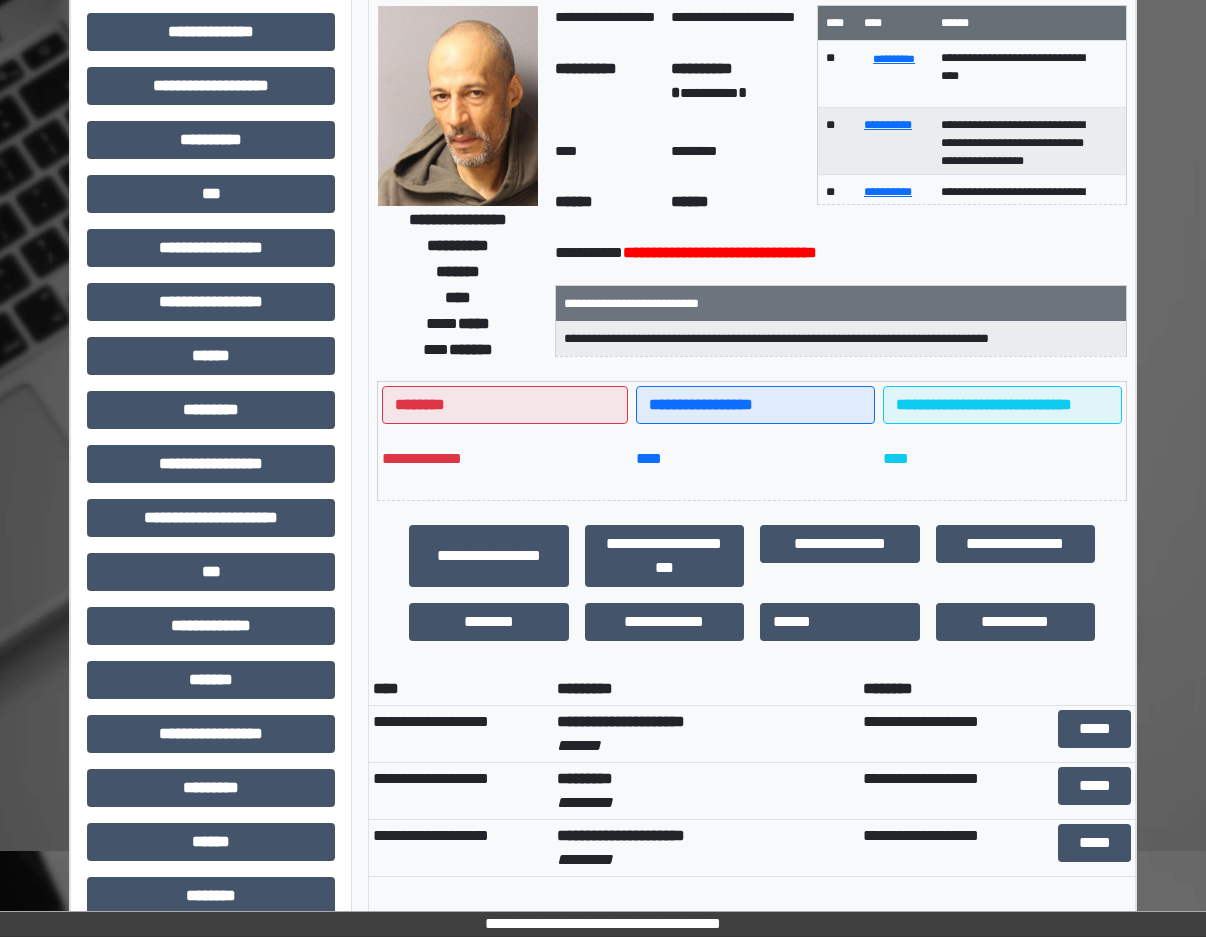 scroll, scrollTop: 0, scrollLeft: 0, axis: both 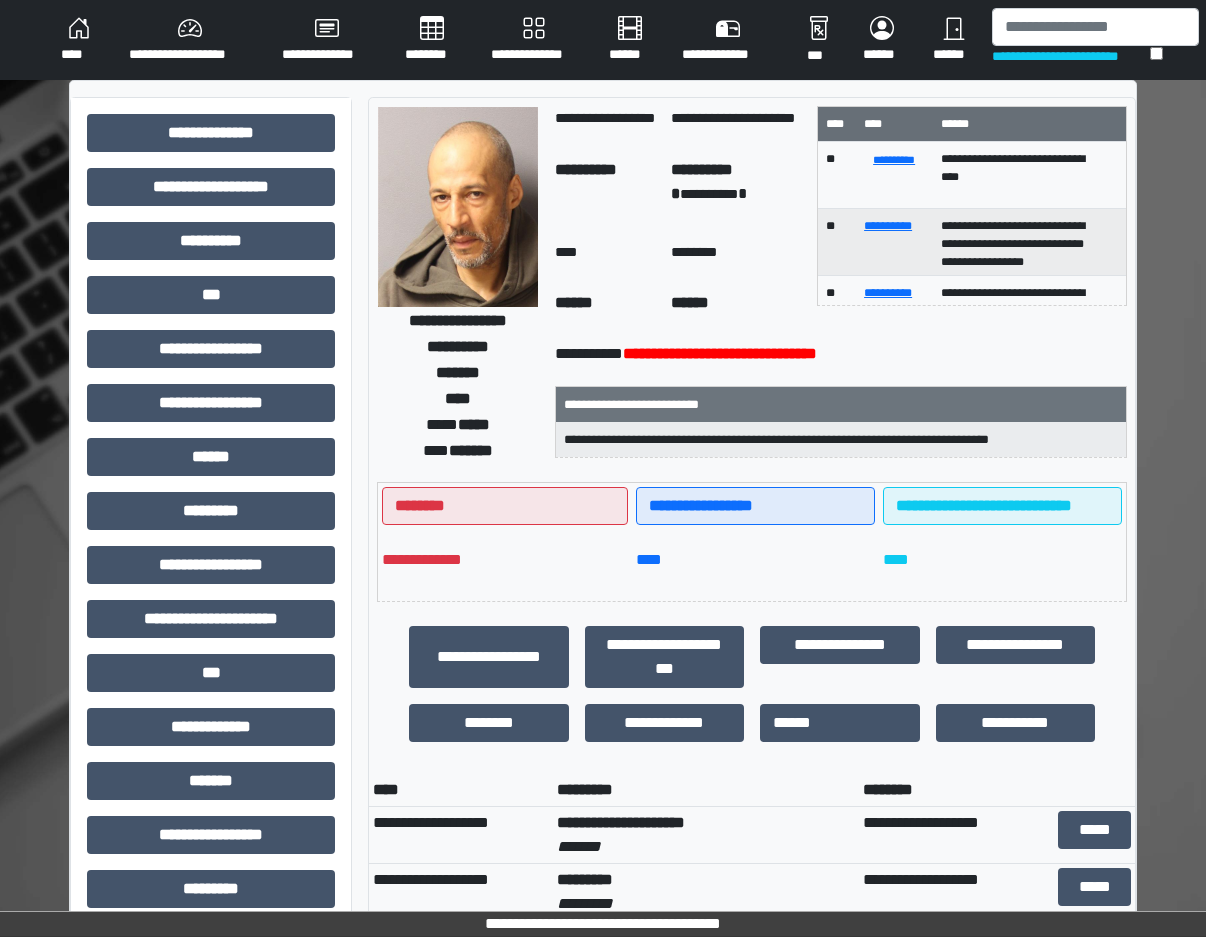 click on "**********" at bounding box center (534, 40) 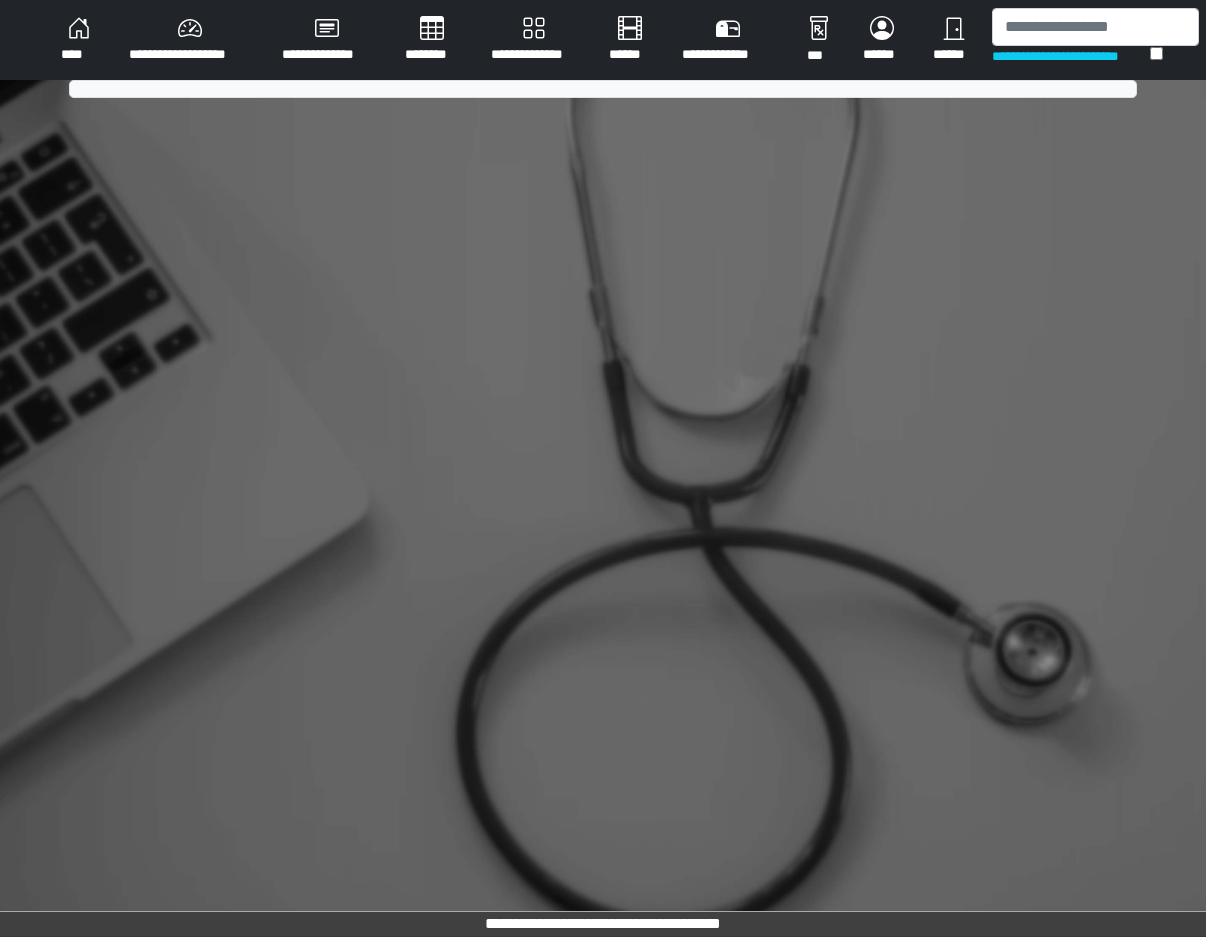 click on "**********" at bounding box center (327, 40) 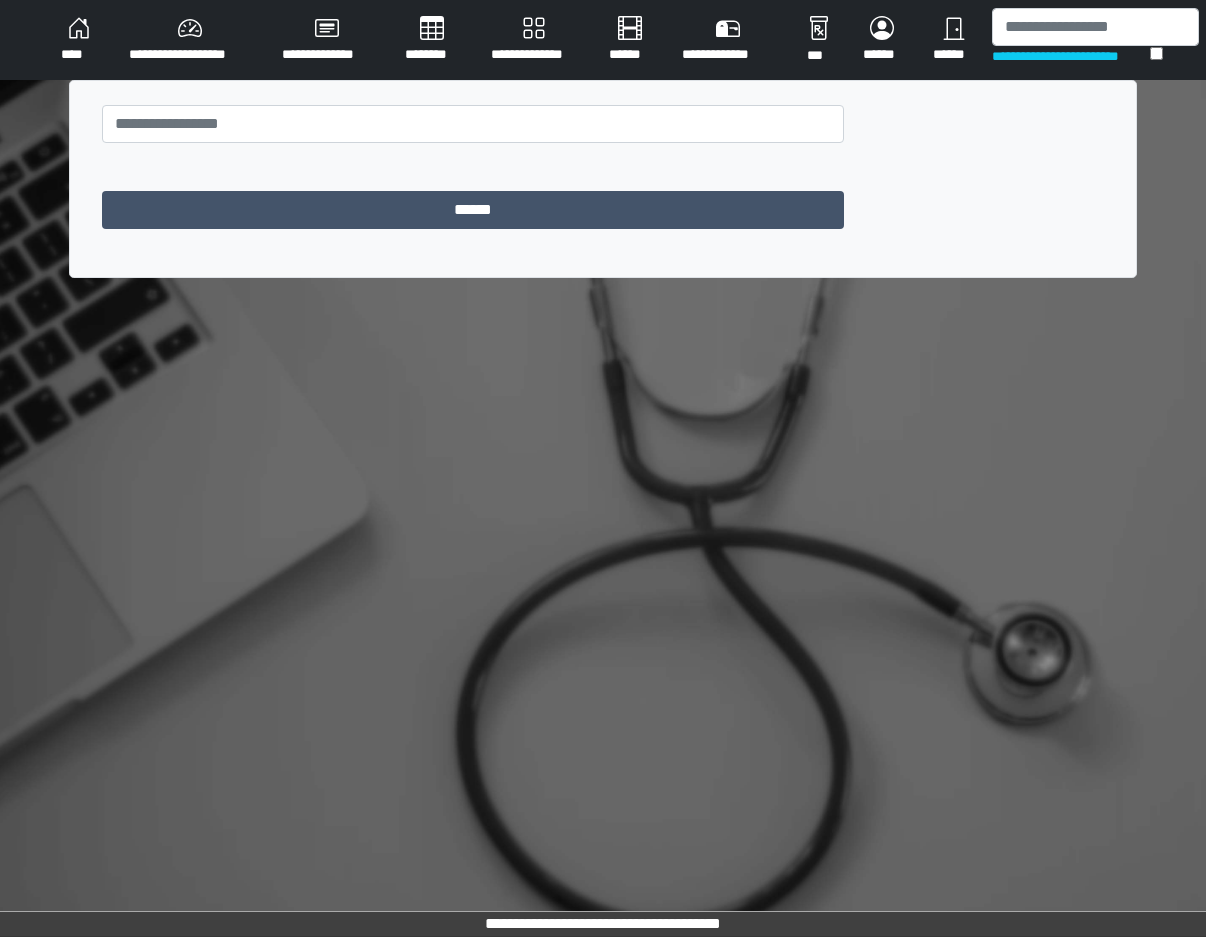 click on "********" at bounding box center [432, 40] 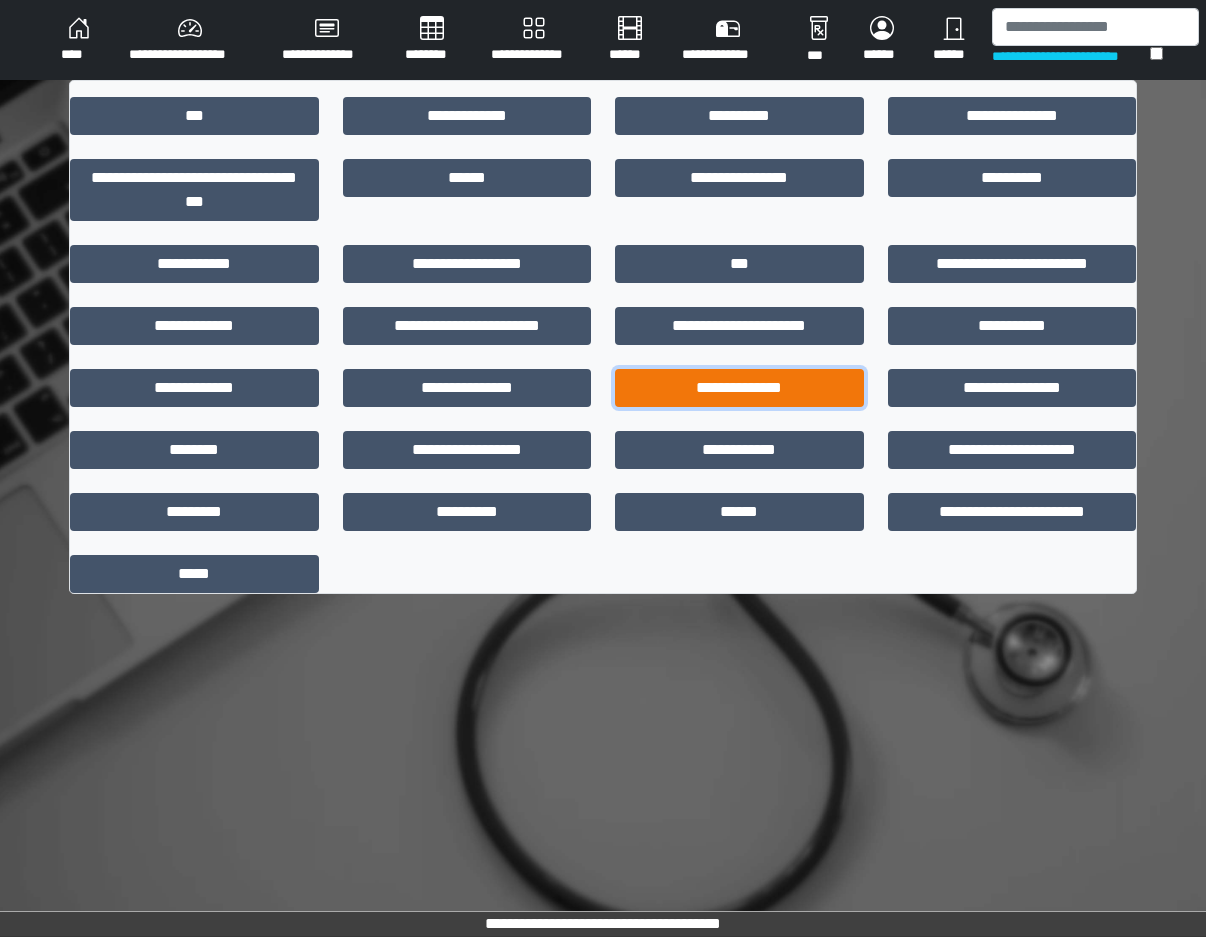 click on "**********" at bounding box center [739, 388] 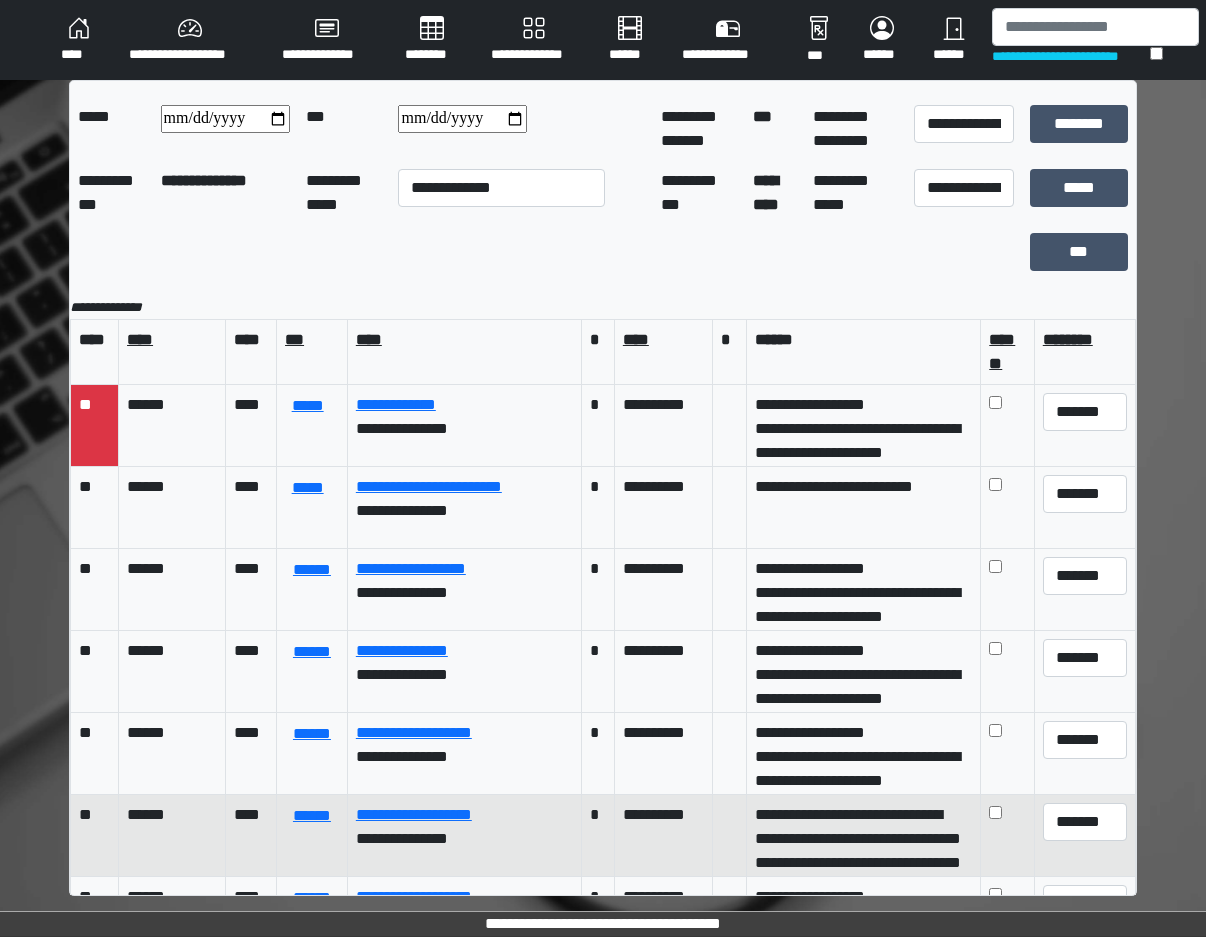 click on "**********" at bounding box center [464, 836] 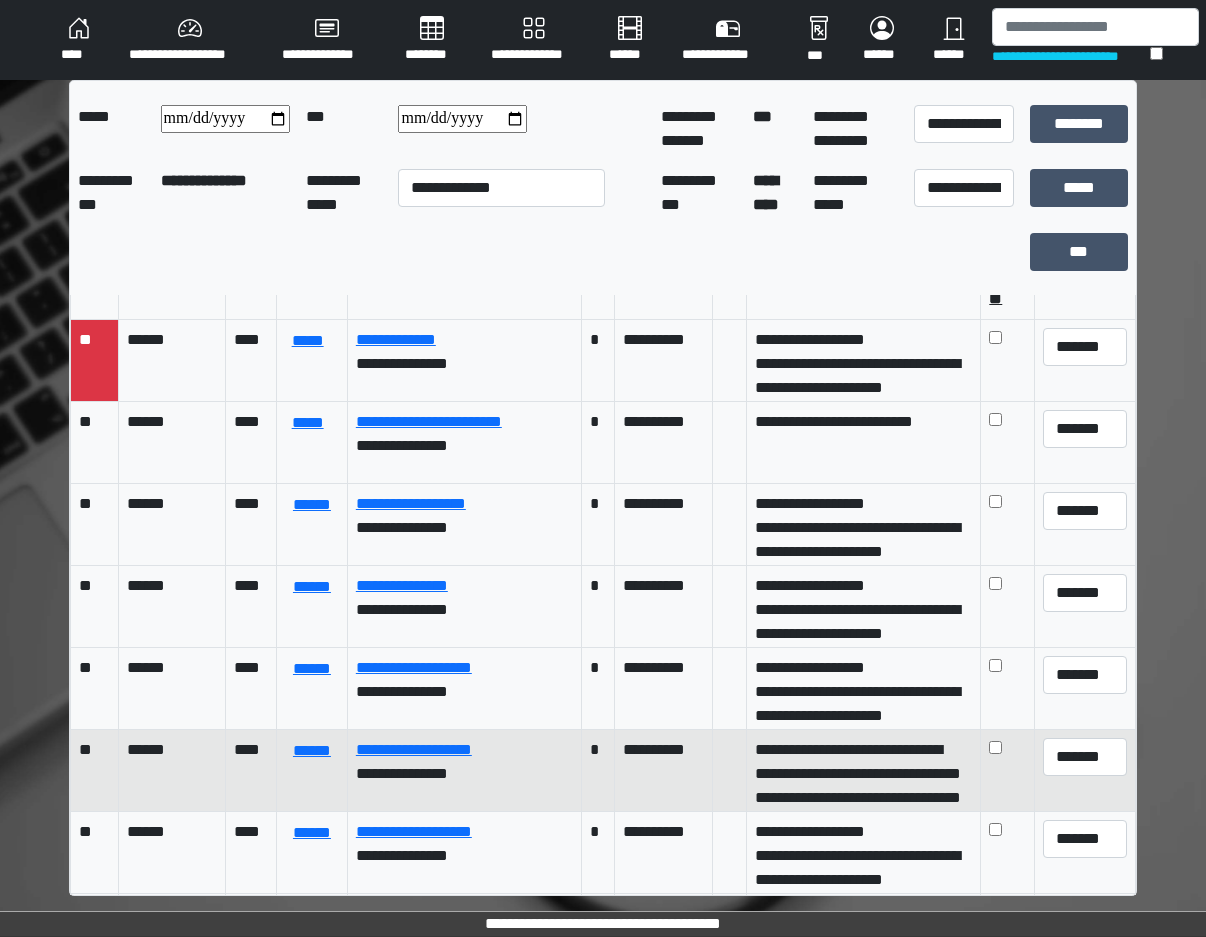 scroll, scrollTop: 100, scrollLeft: 0, axis: vertical 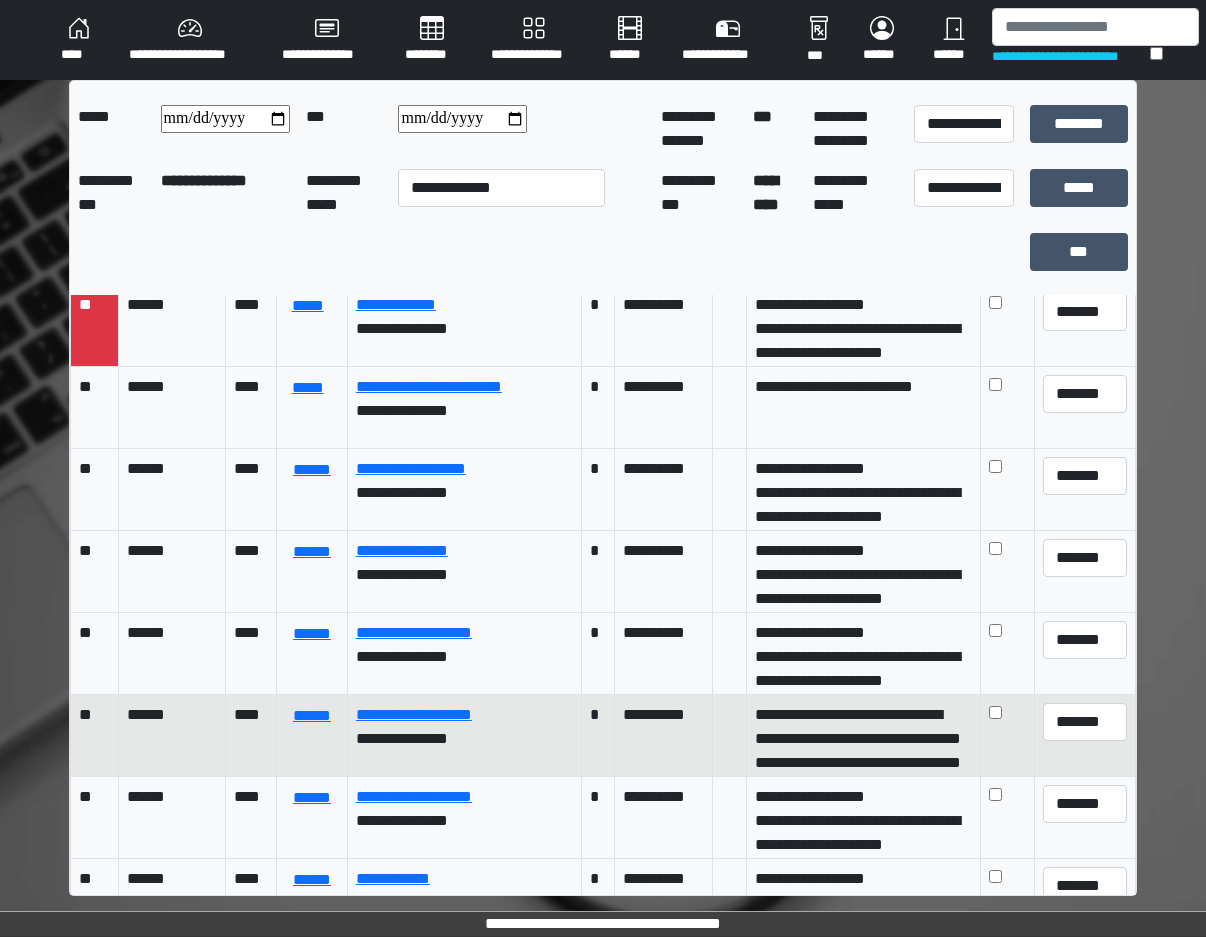 click on "**********" at bounding box center (663, 736) 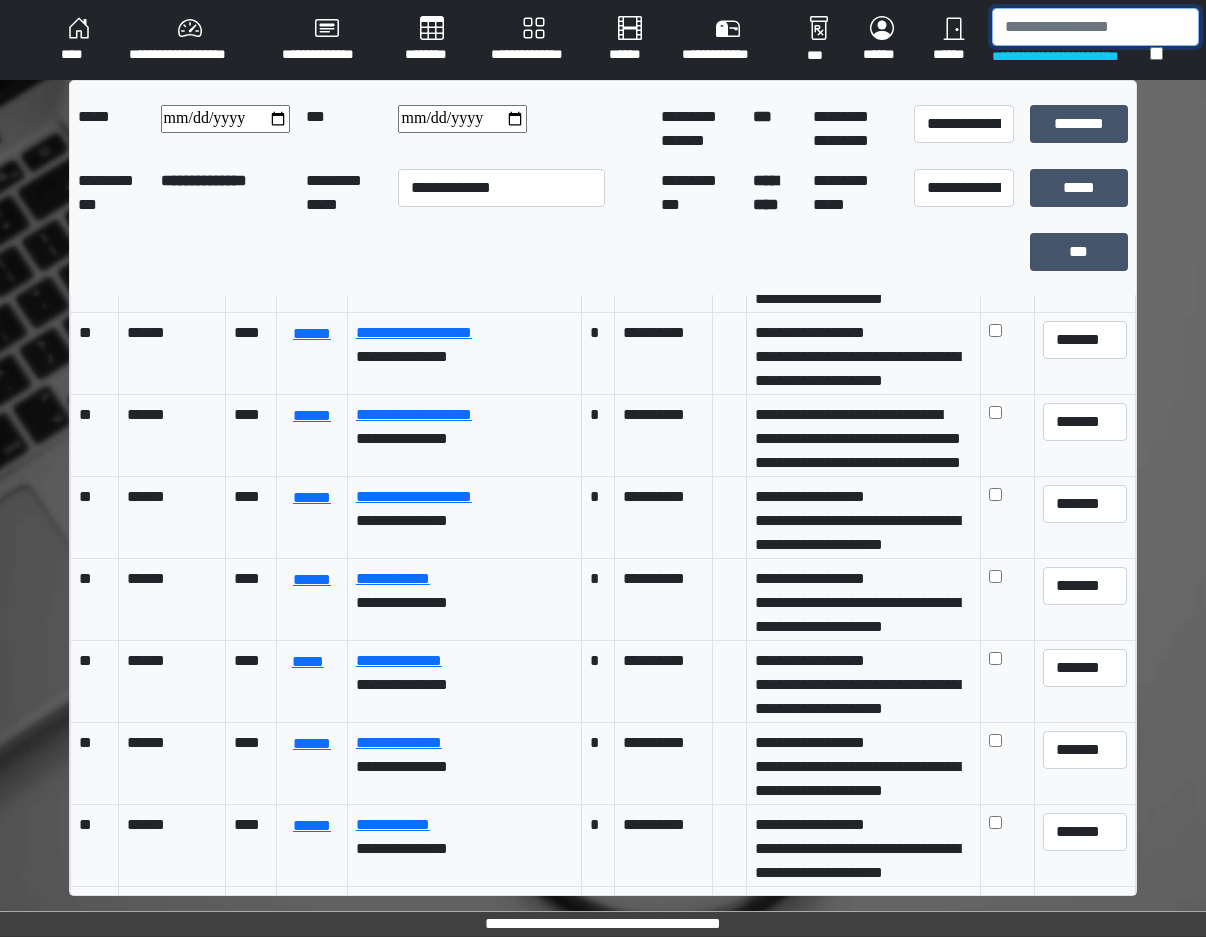 click at bounding box center [1095, 27] 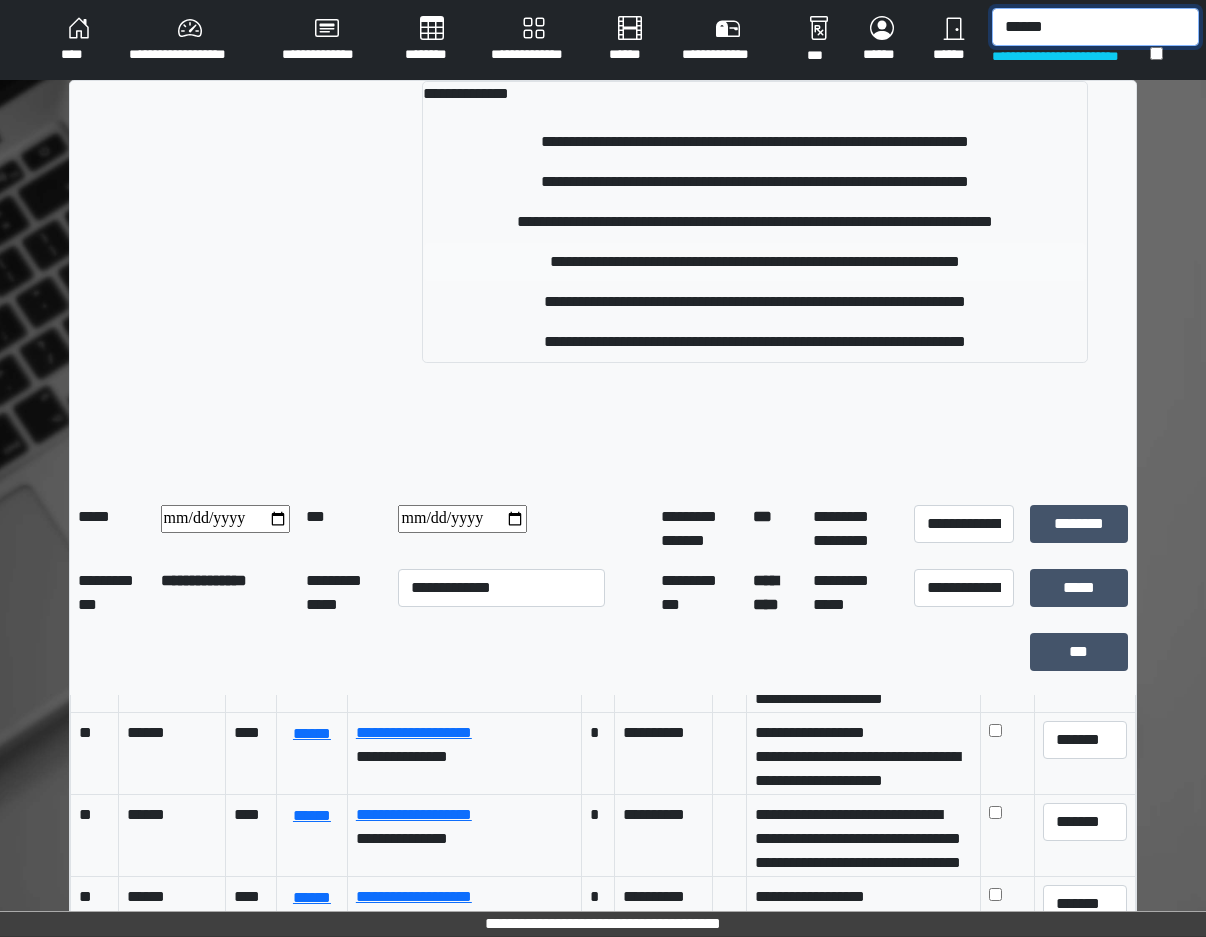 type on "******" 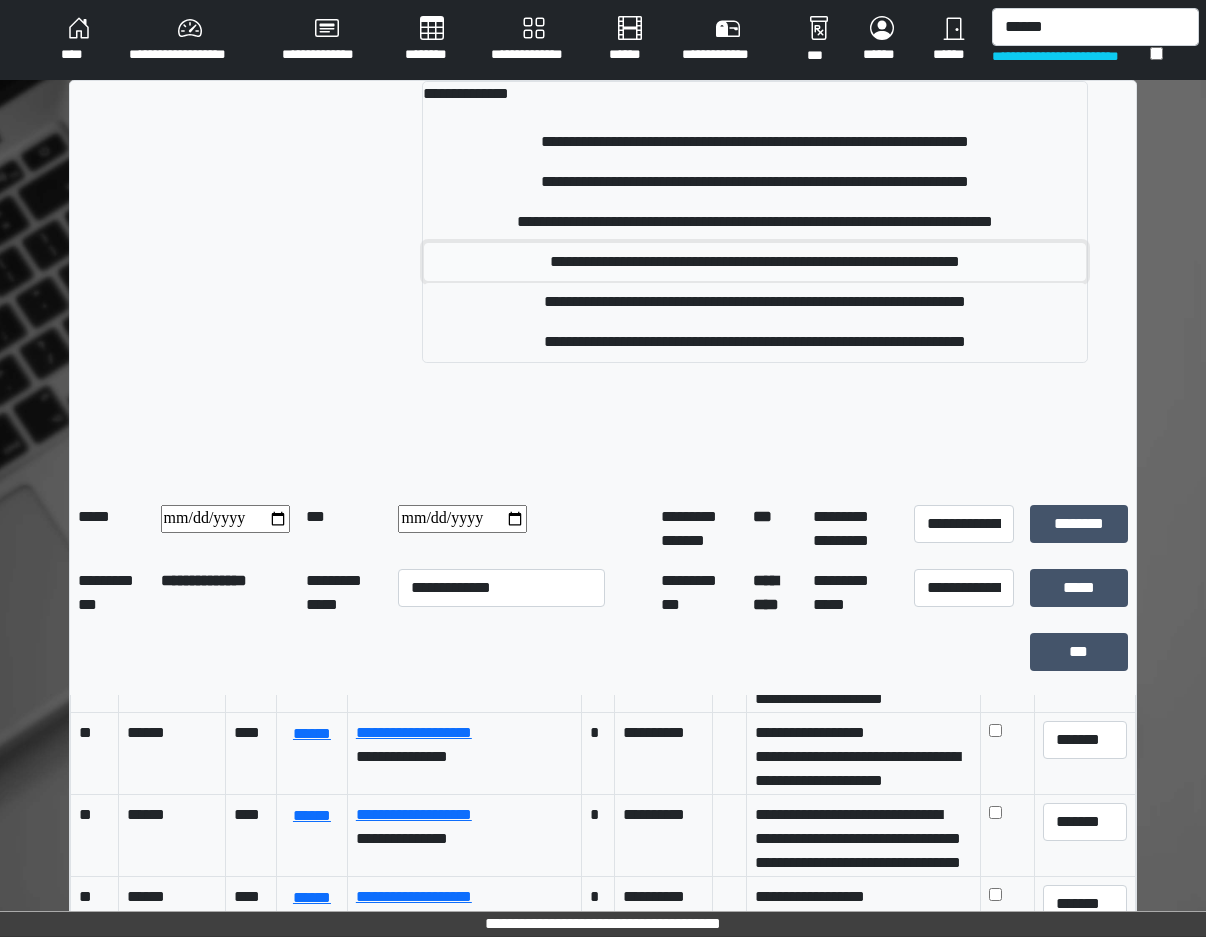 click on "**********" at bounding box center [755, 262] 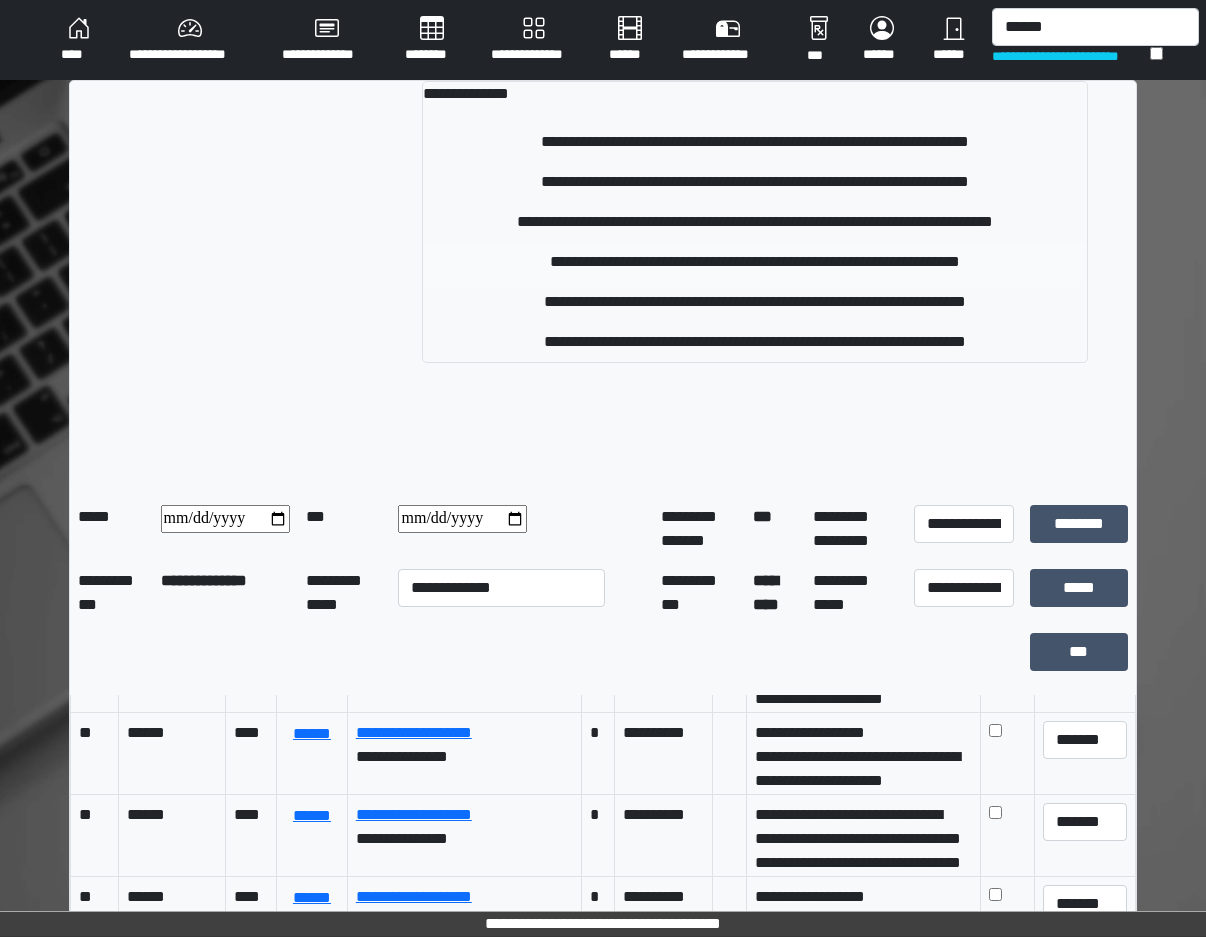 type 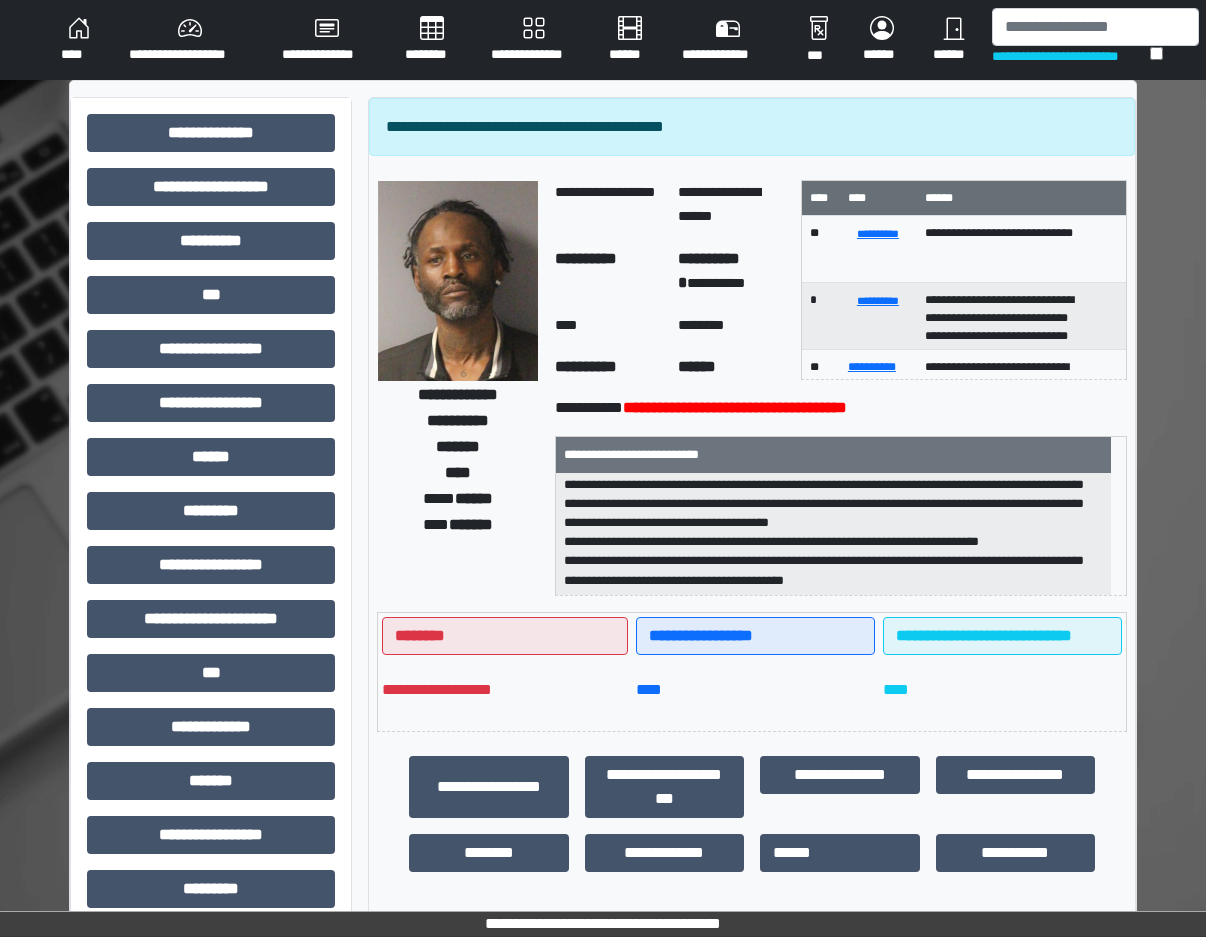 scroll, scrollTop: 178, scrollLeft: 0, axis: vertical 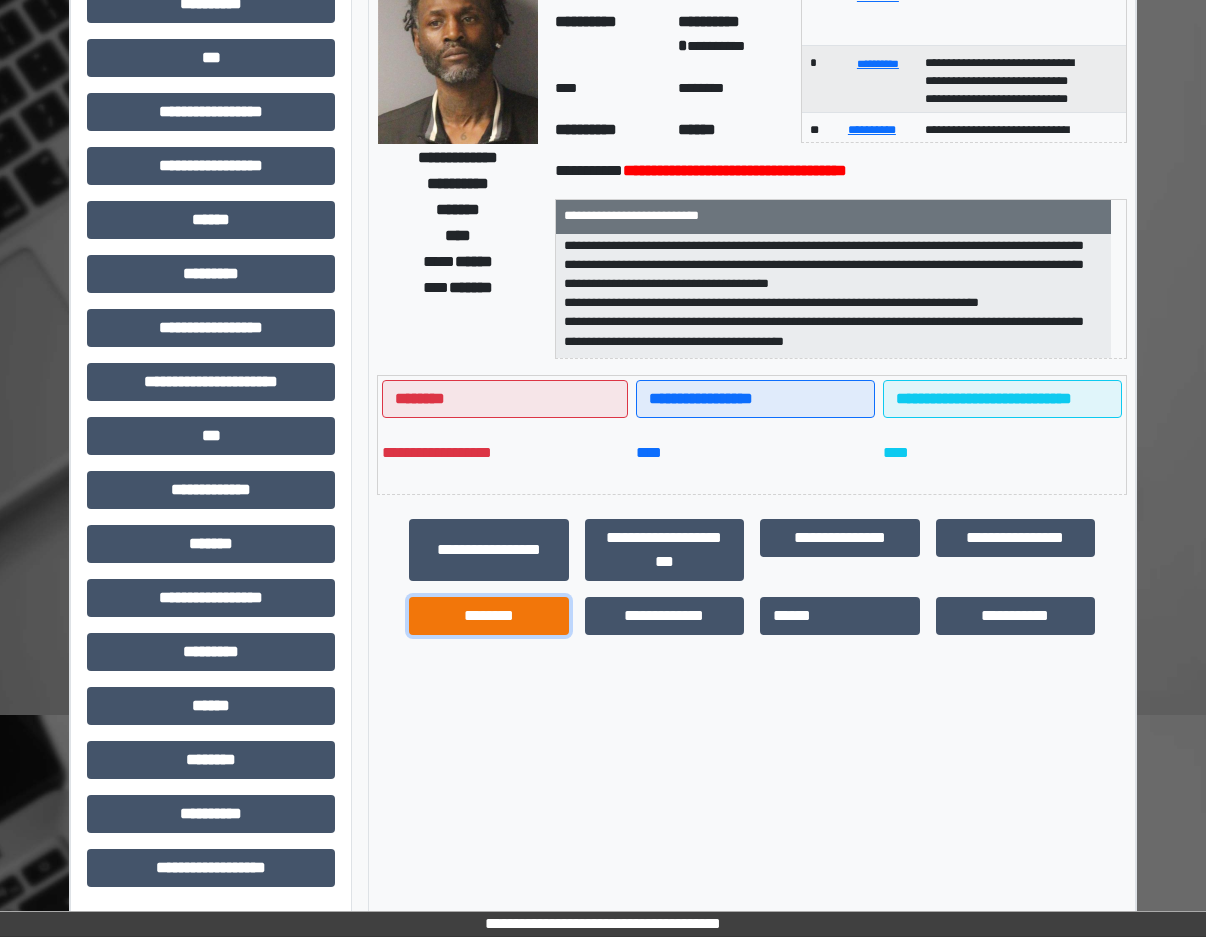 click on "********" at bounding box center (489, 616) 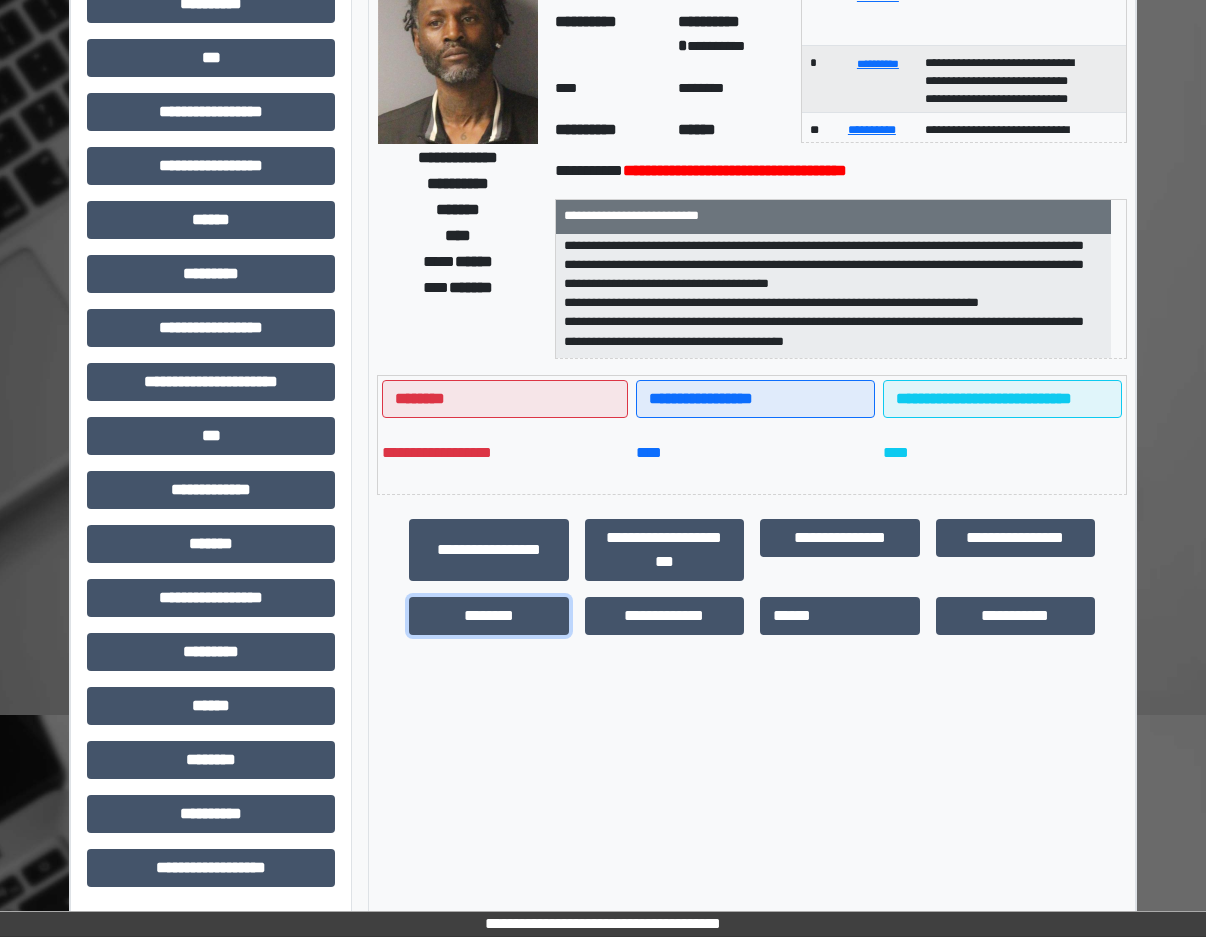 scroll, scrollTop: 121, scrollLeft: 0, axis: vertical 